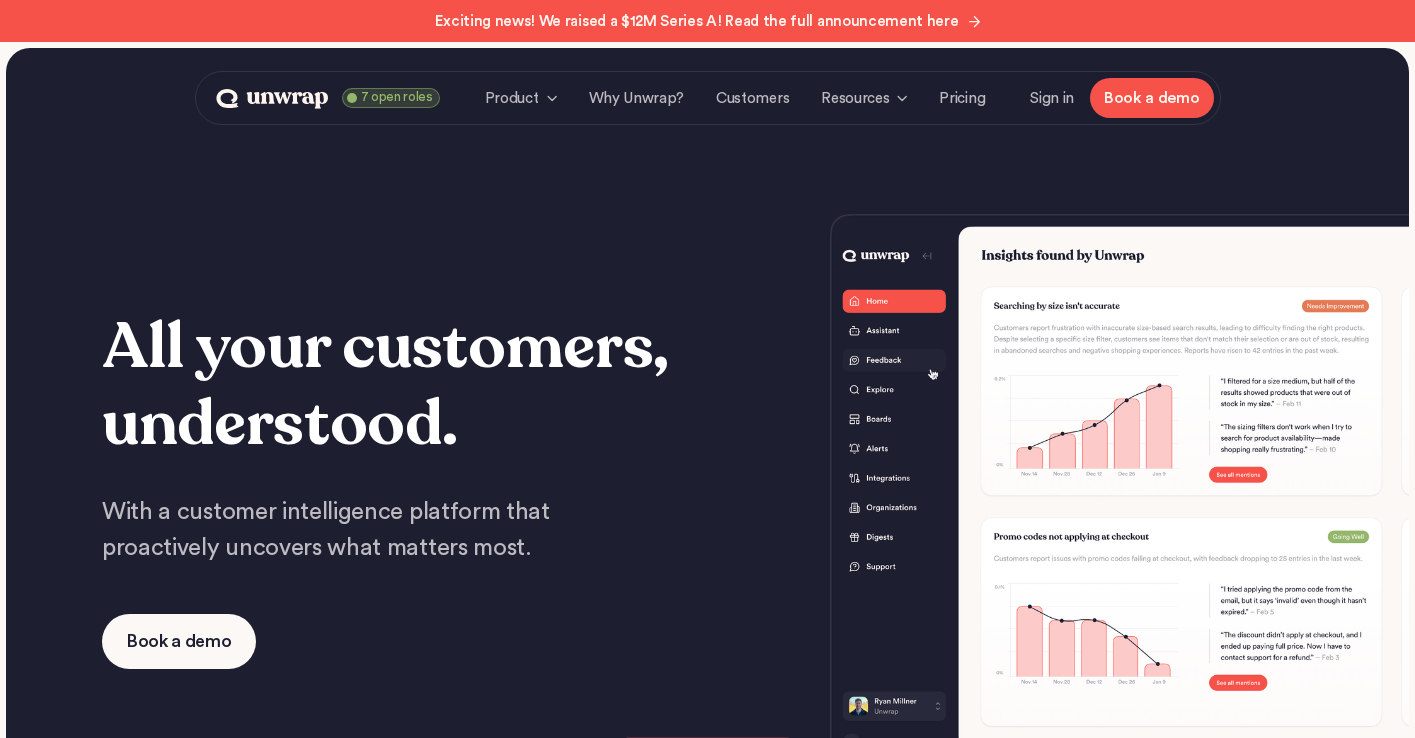 scroll, scrollTop: 0, scrollLeft: 0, axis: both 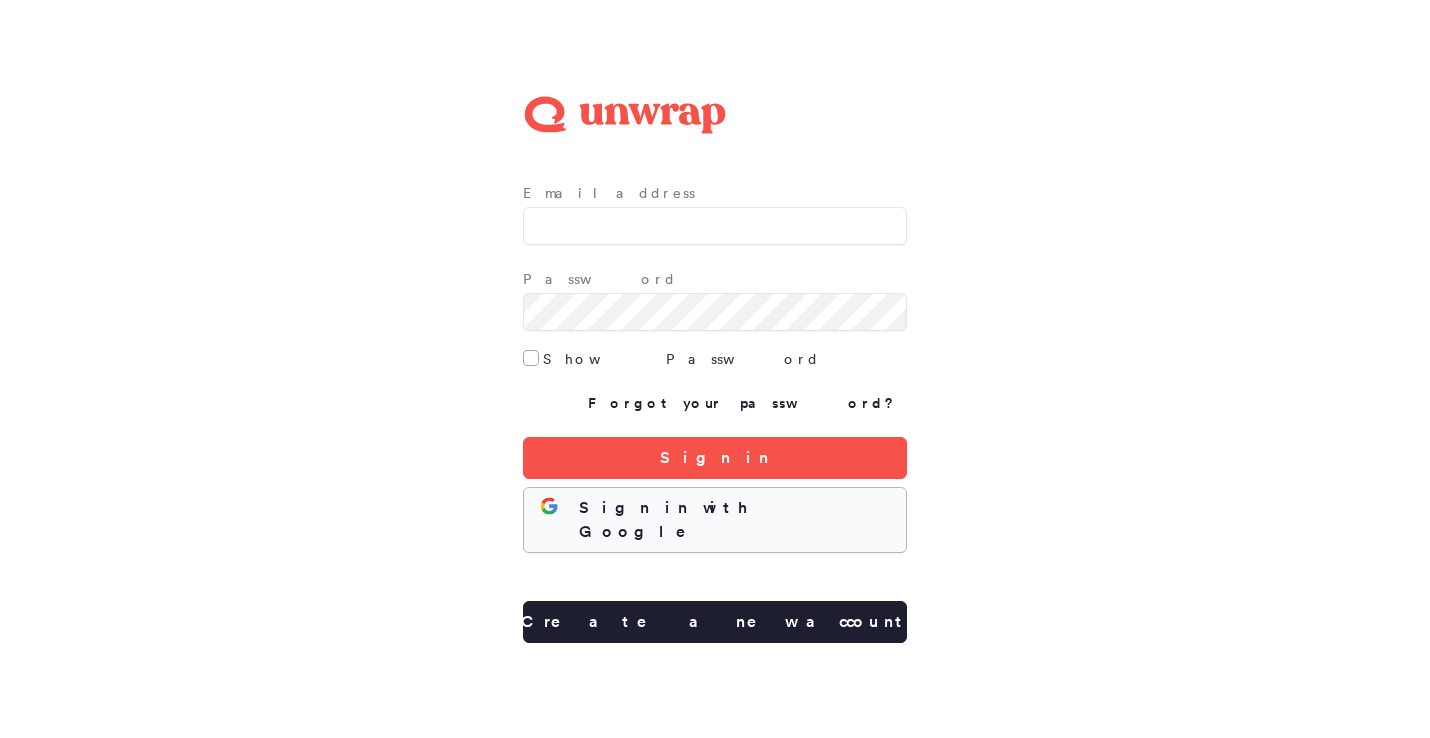 click on "Sign in with Google" at bounding box center (734, 520) 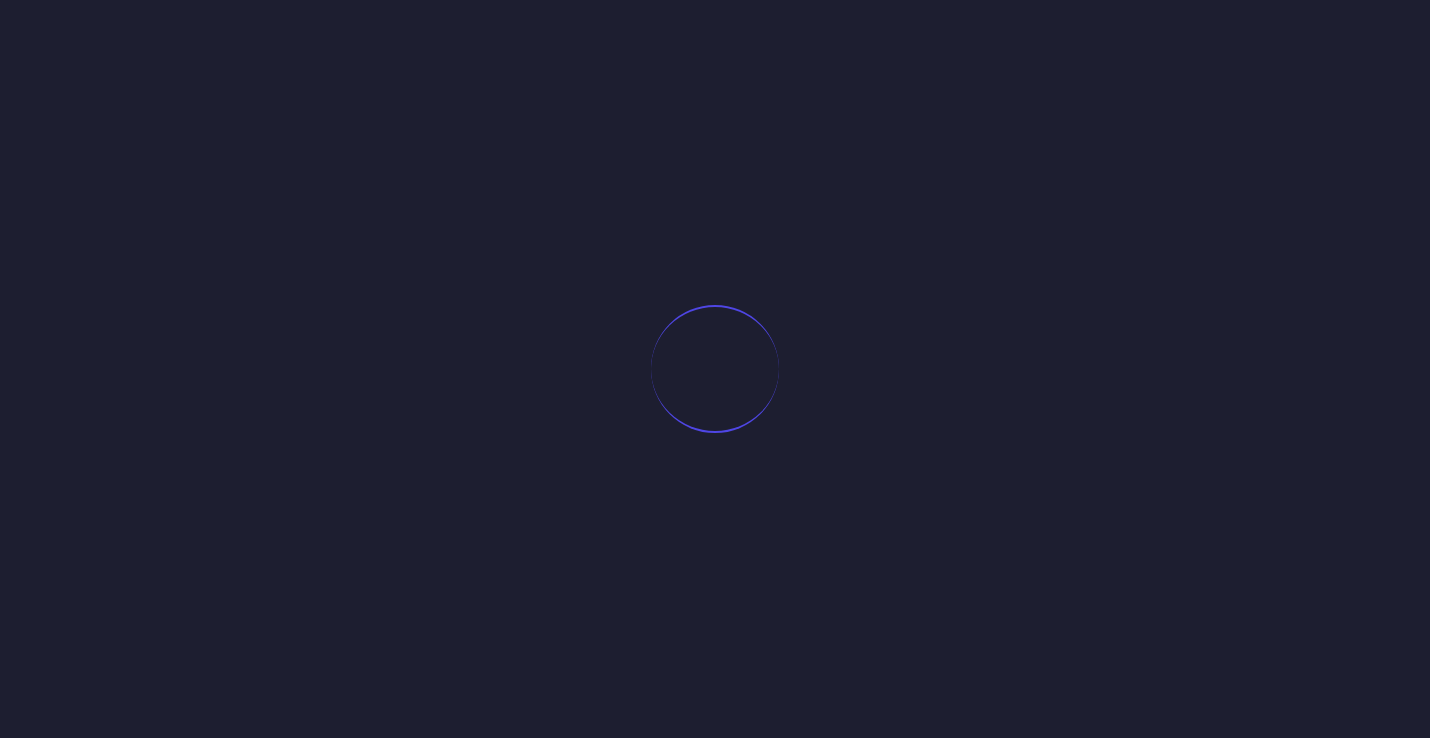 scroll, scrollTop: 0, scrollLeft: 0, axis: both 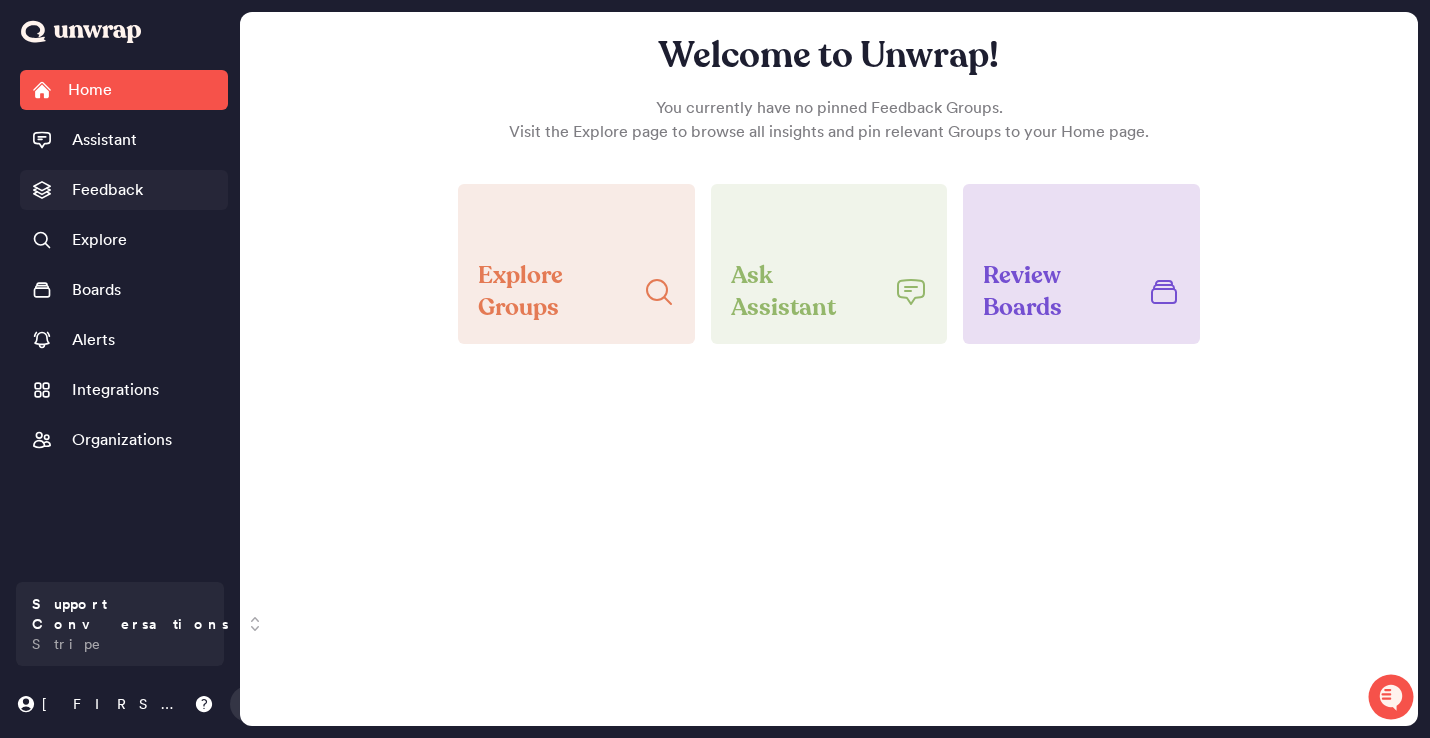 click on "Feedback" at bounding box center (124, 190) 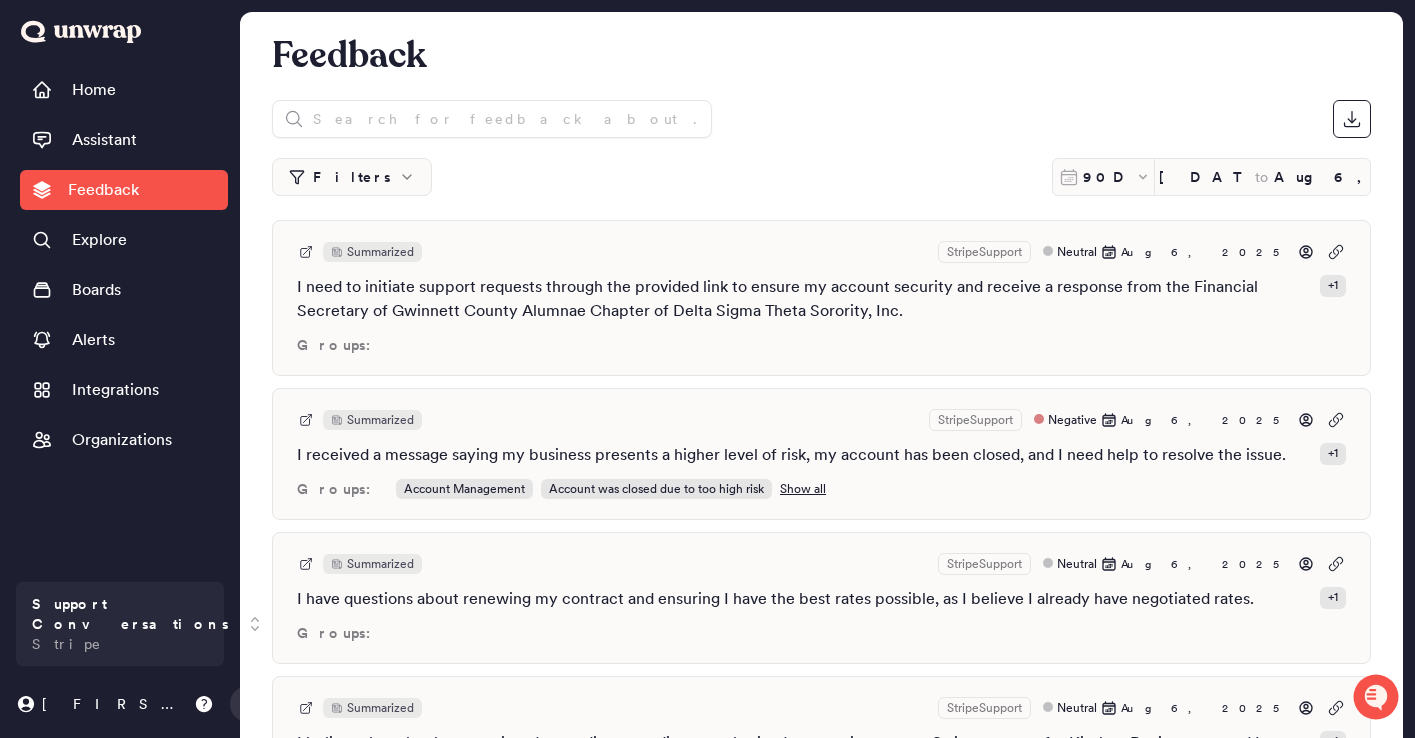 click on "Filters" at bounding box center [352, 177] 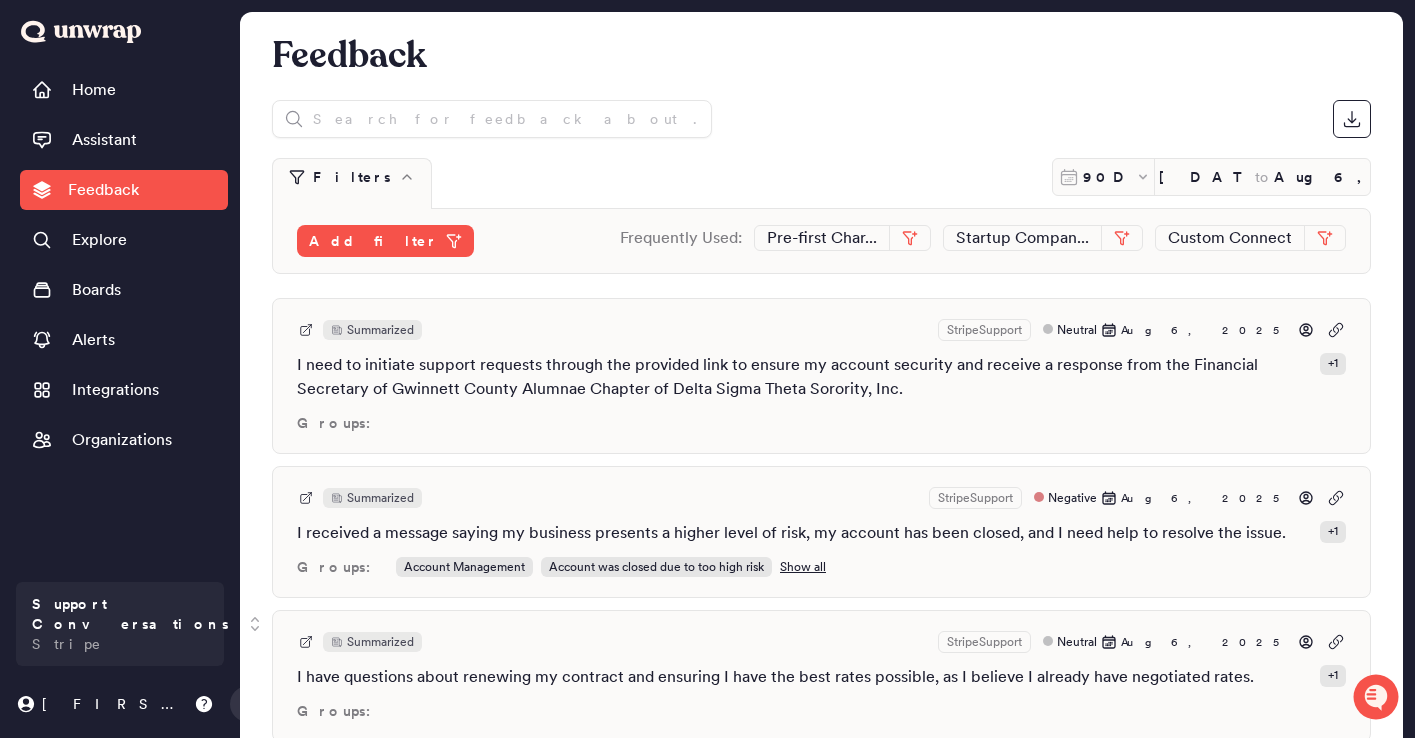 click on "Filters" at bounding box center [352, 176] 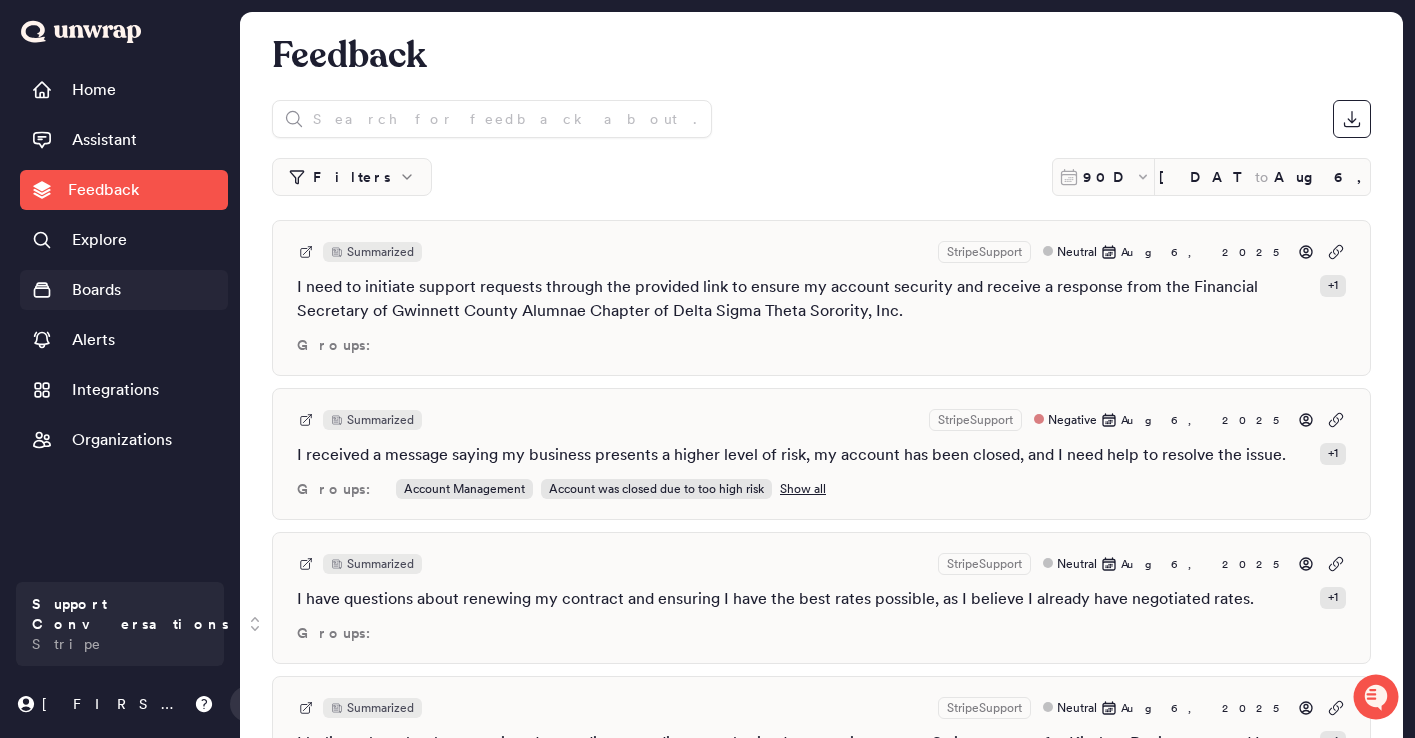 click on "Boards" at bounding box center [96, 290] 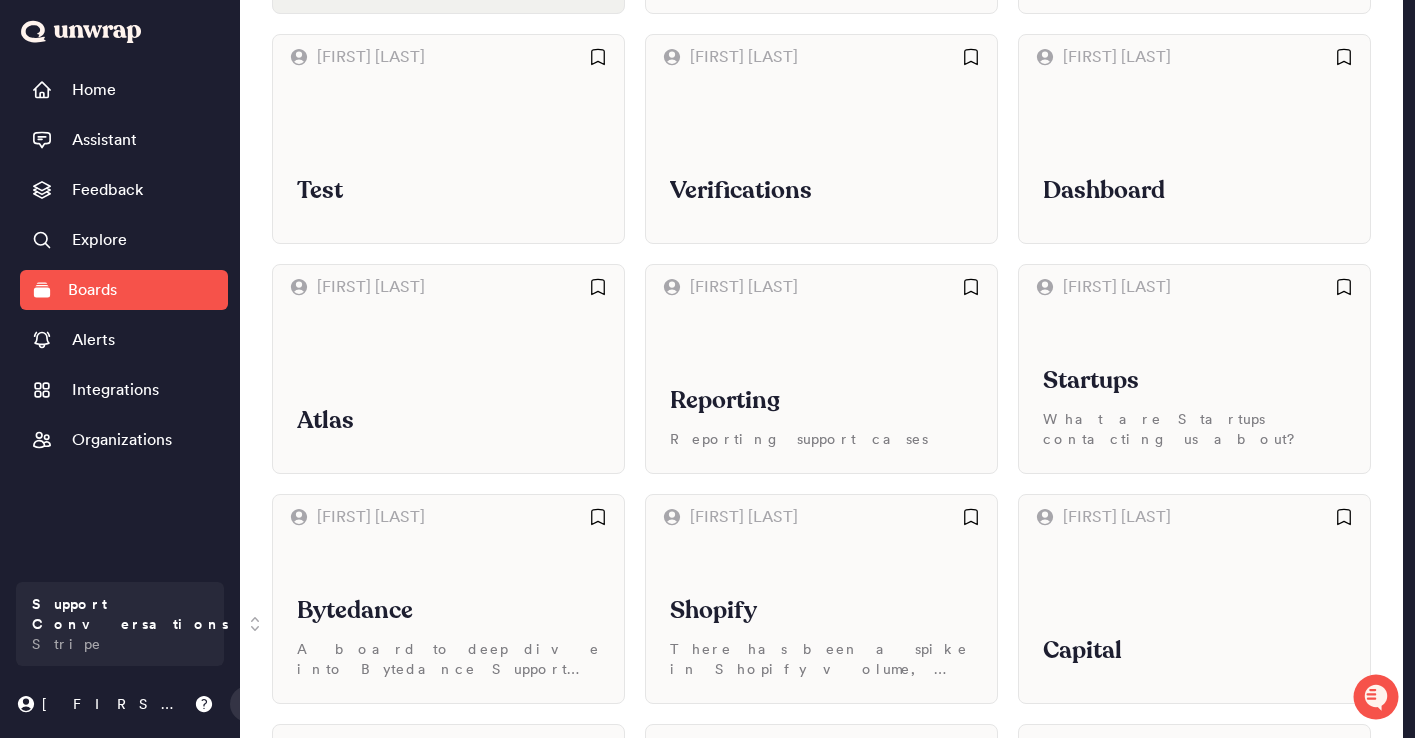 scroll, scrollTop: 0, scrollLeft: 0, axis: both 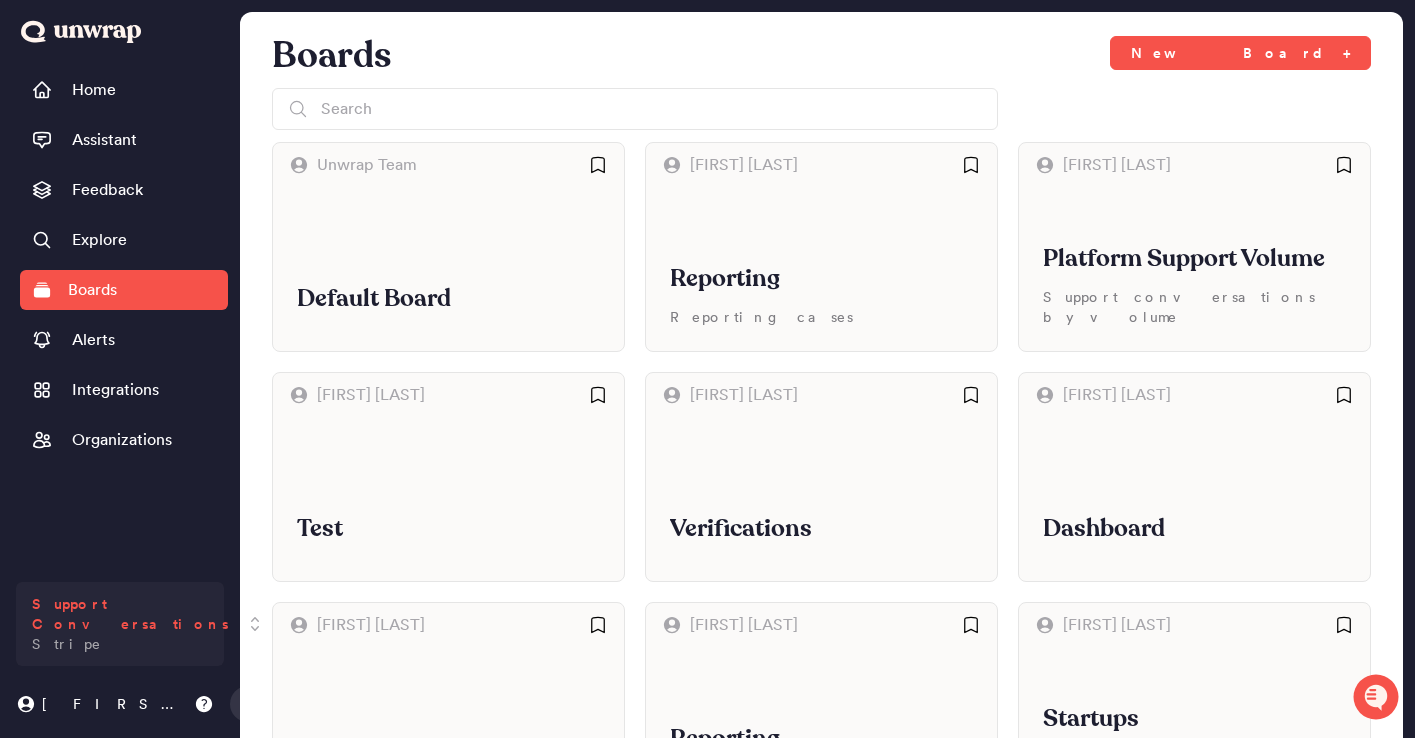 click on "Support Conversations Stripe" at bounding box center [120, 624] 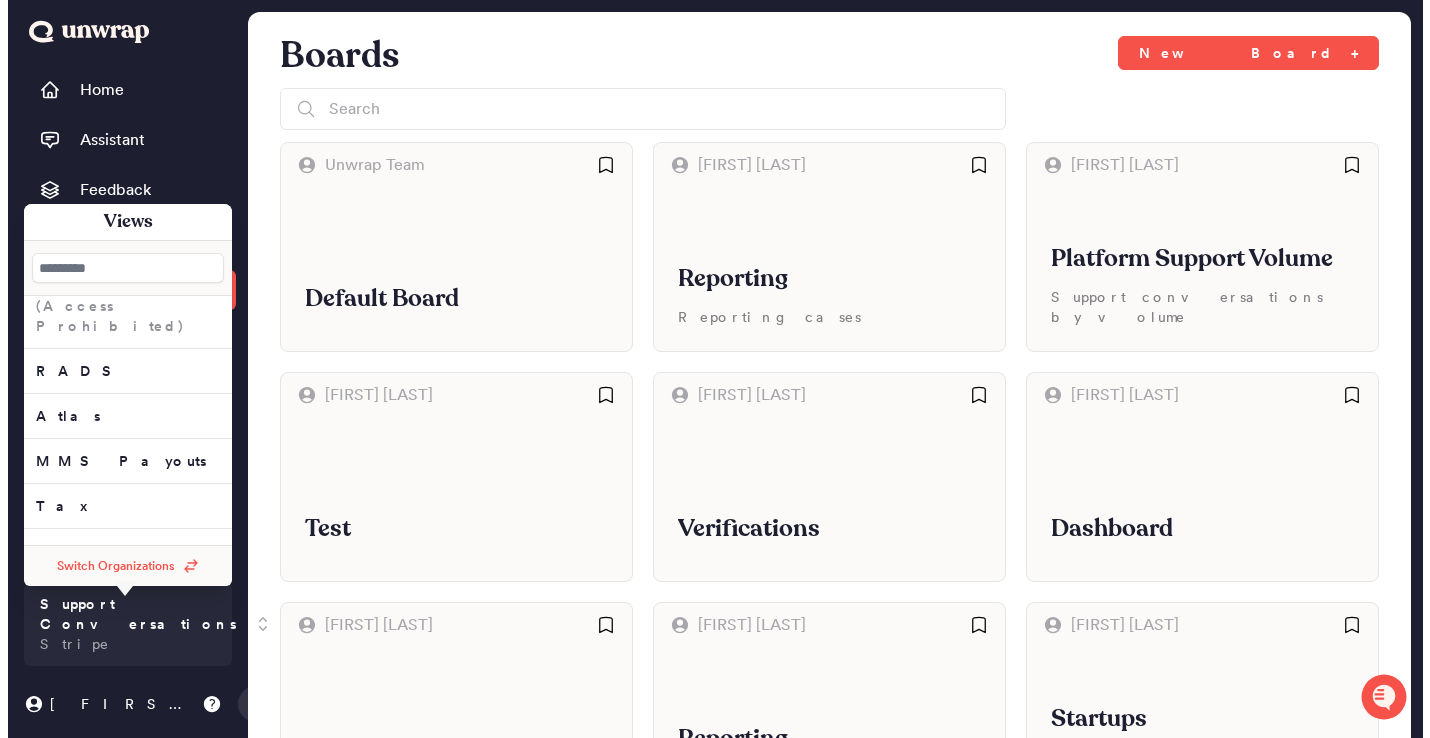 scroll, scrollTop: 0, scrollLeft: 0, axis: both 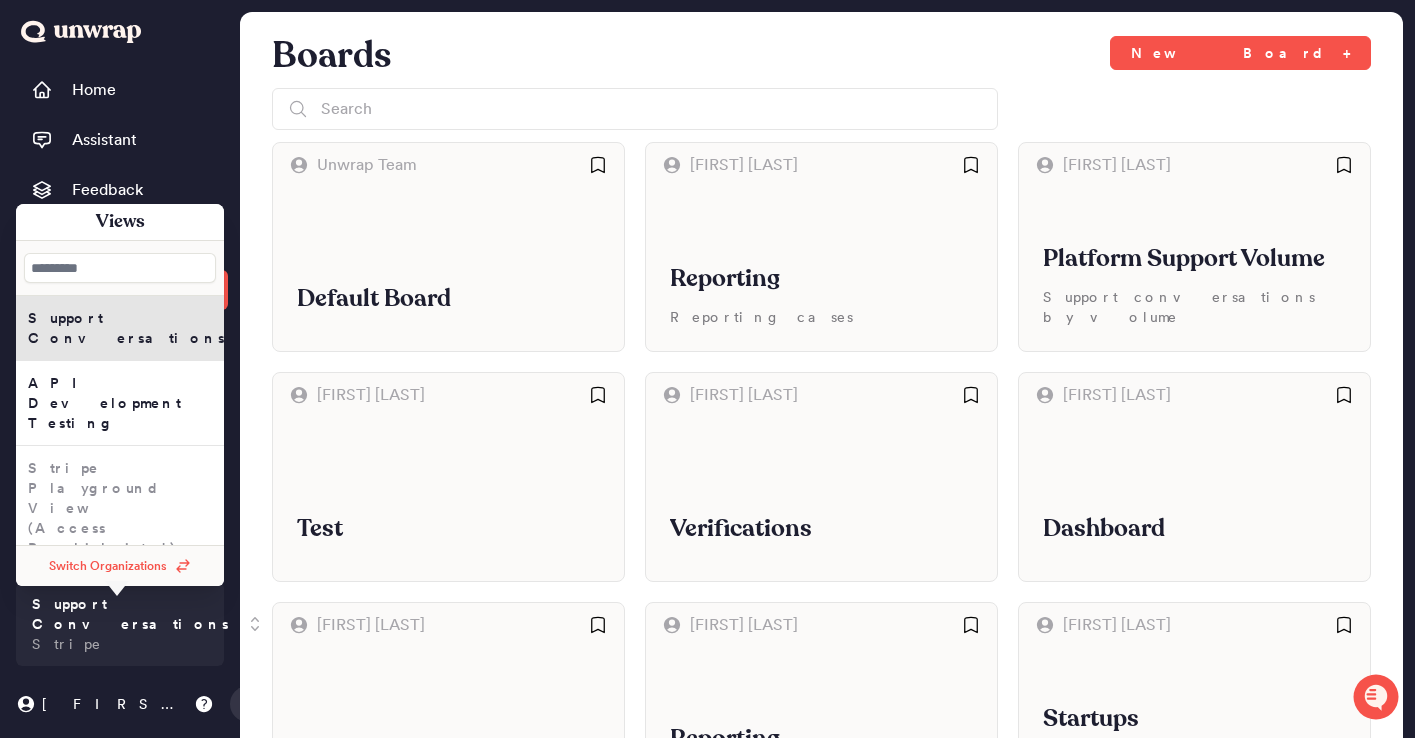 click on "Switch Organizations" at bounding box center (108, 566) 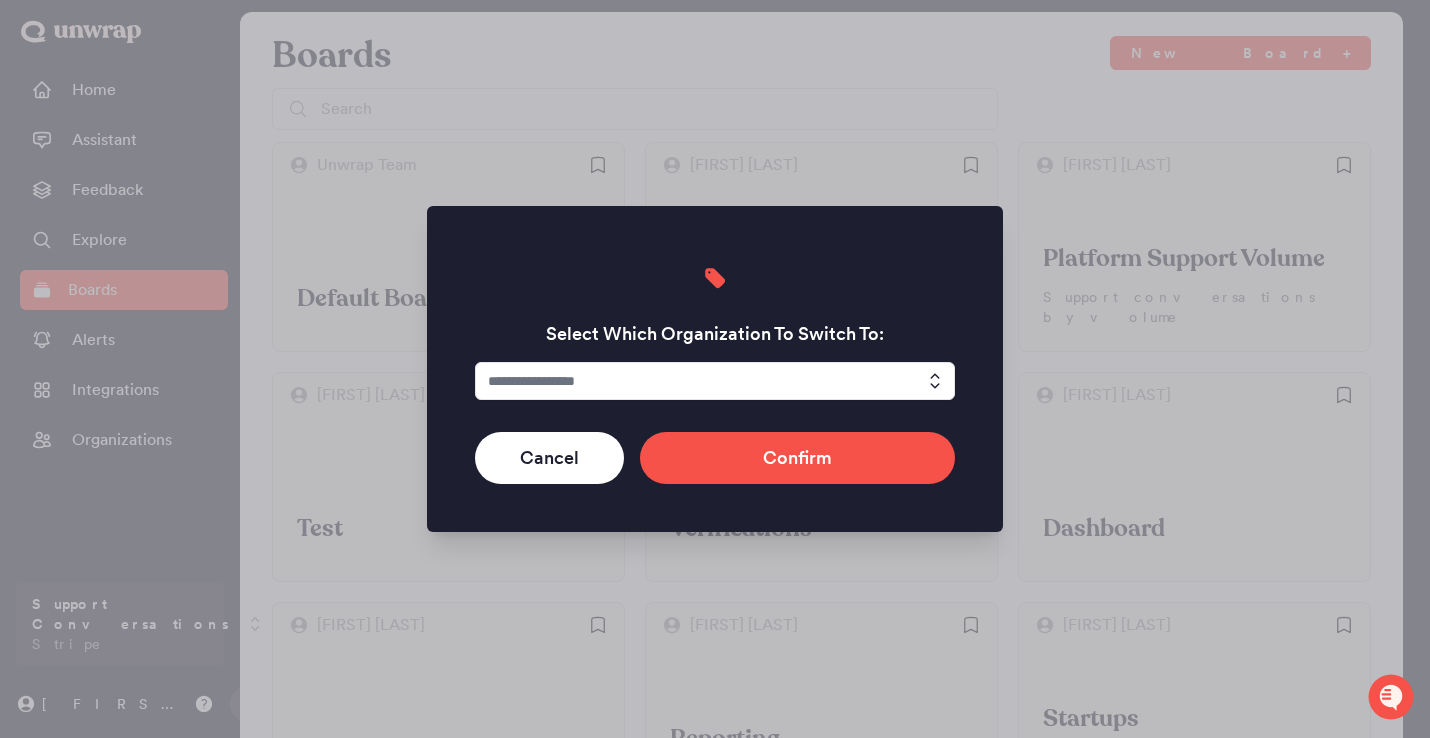 click on "Select Which Organization To Switch To:" at bounding box center (715, 327) 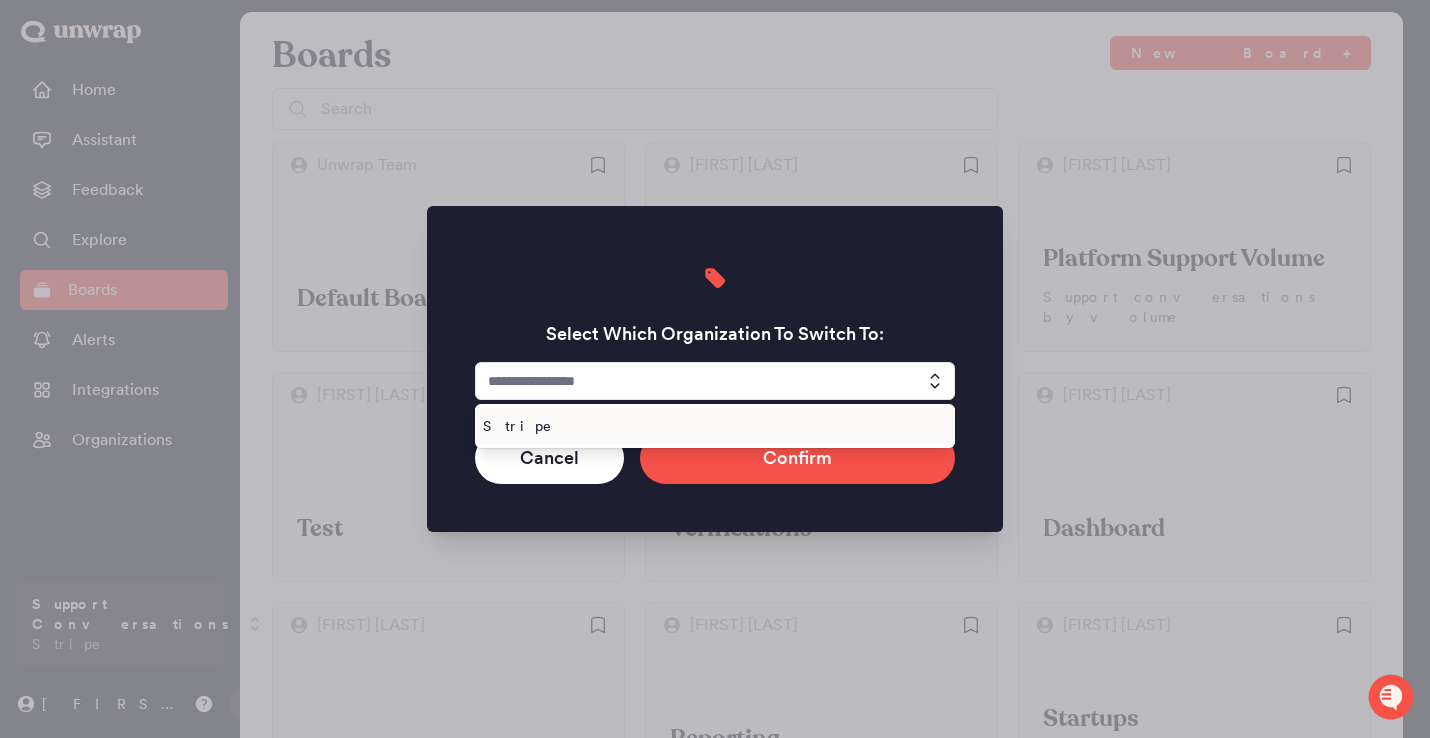 click on "Stripe" at bounding box center [711, 426] 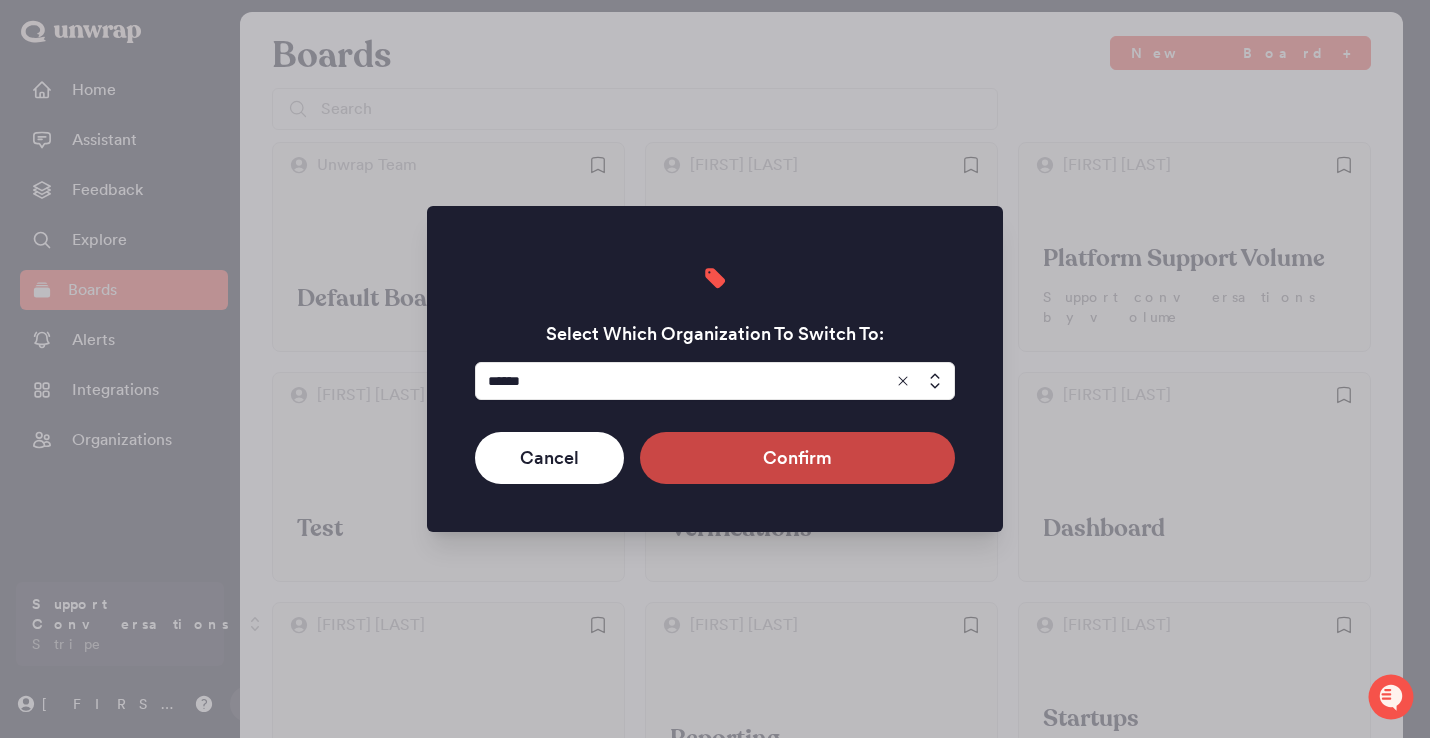 click on "Confirm" at bounding box center [797, 458] 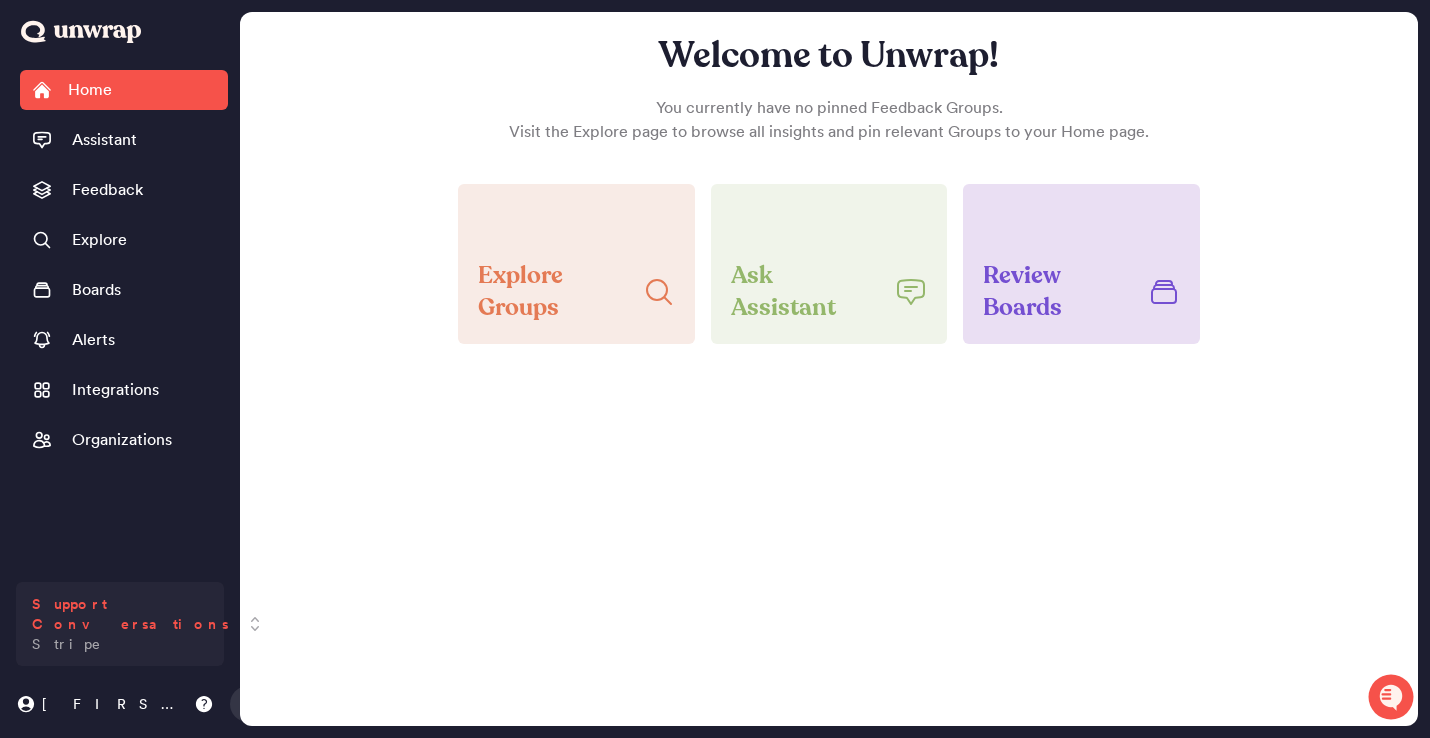 click on "Support Conversations Stripe" at bounding box center (120, 624) 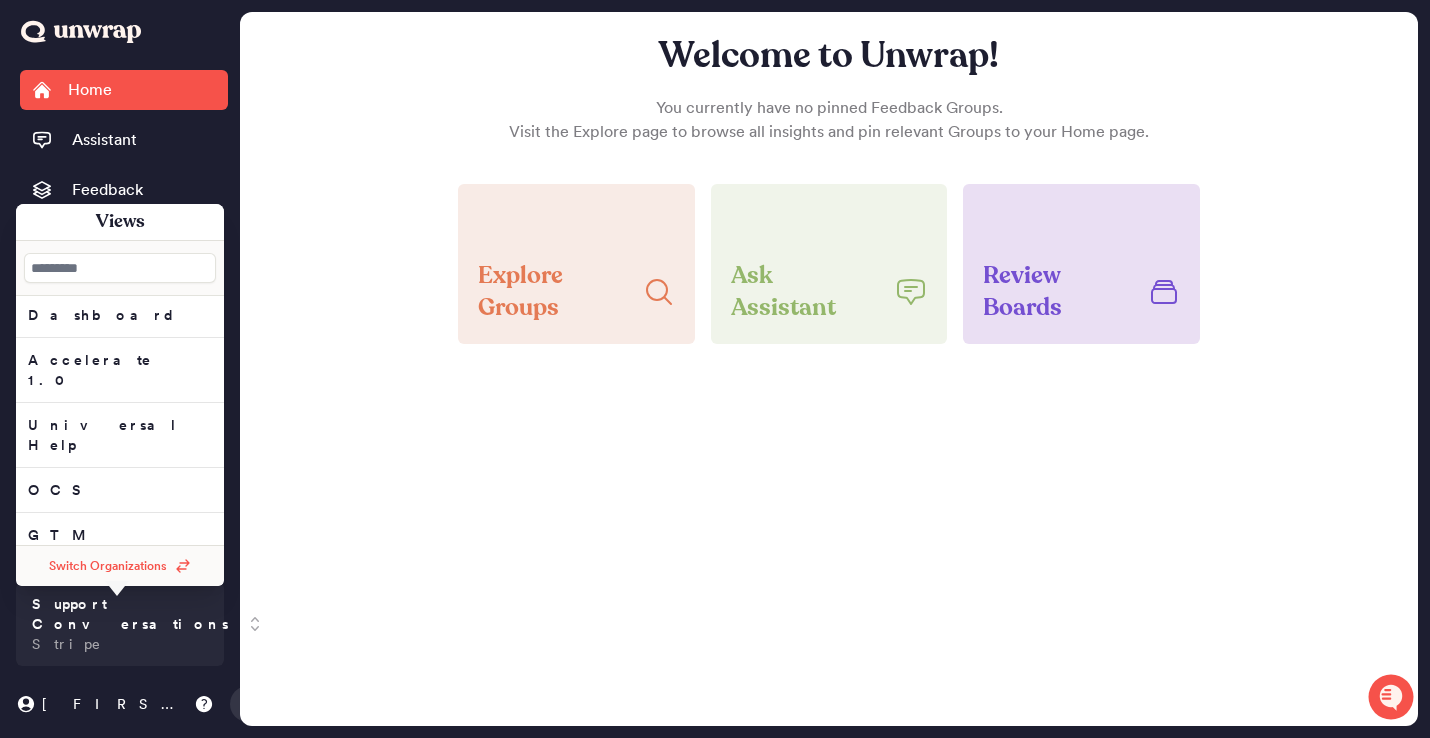 scroll, scrollTop: 994, scrollLeft: 0, axis: vertical 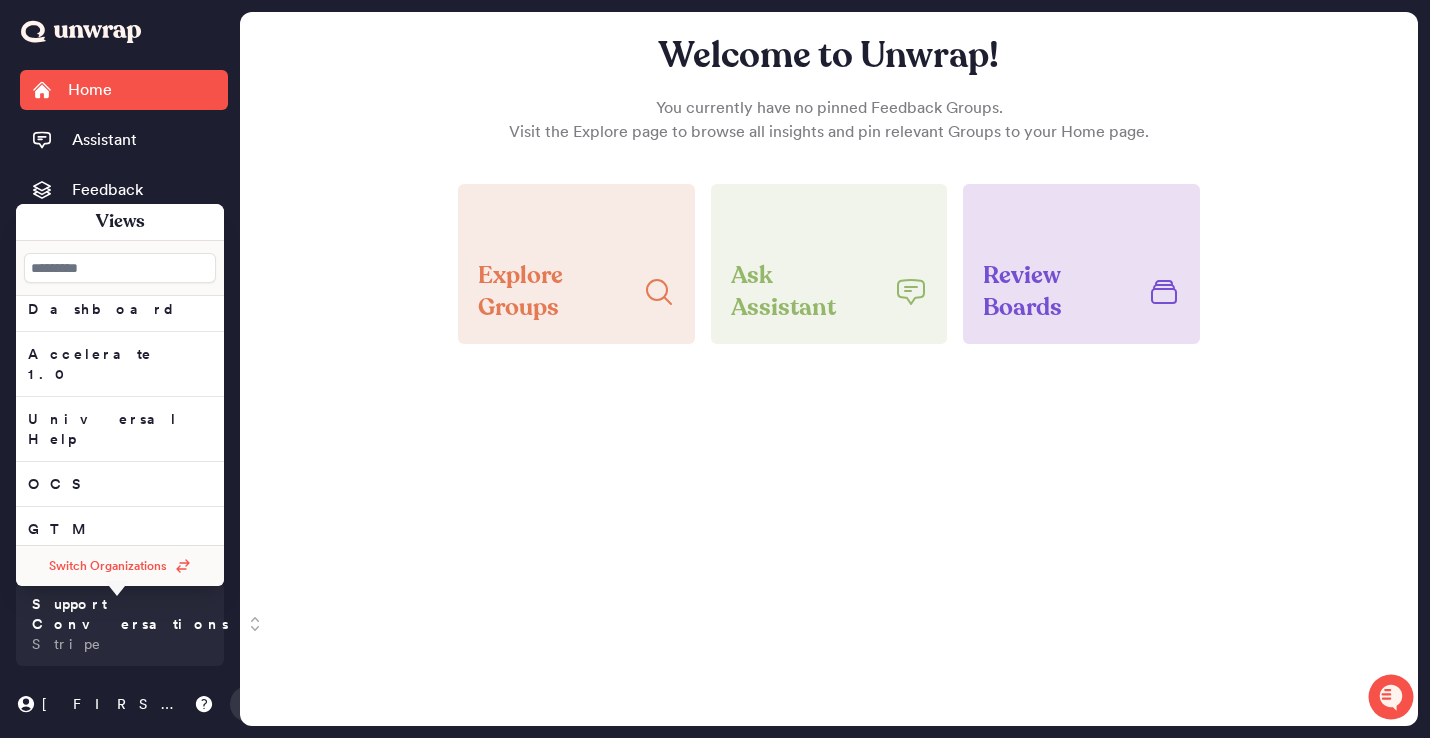click on "(BETA) Jira Feedback Project" at bounding box center (120, -591) 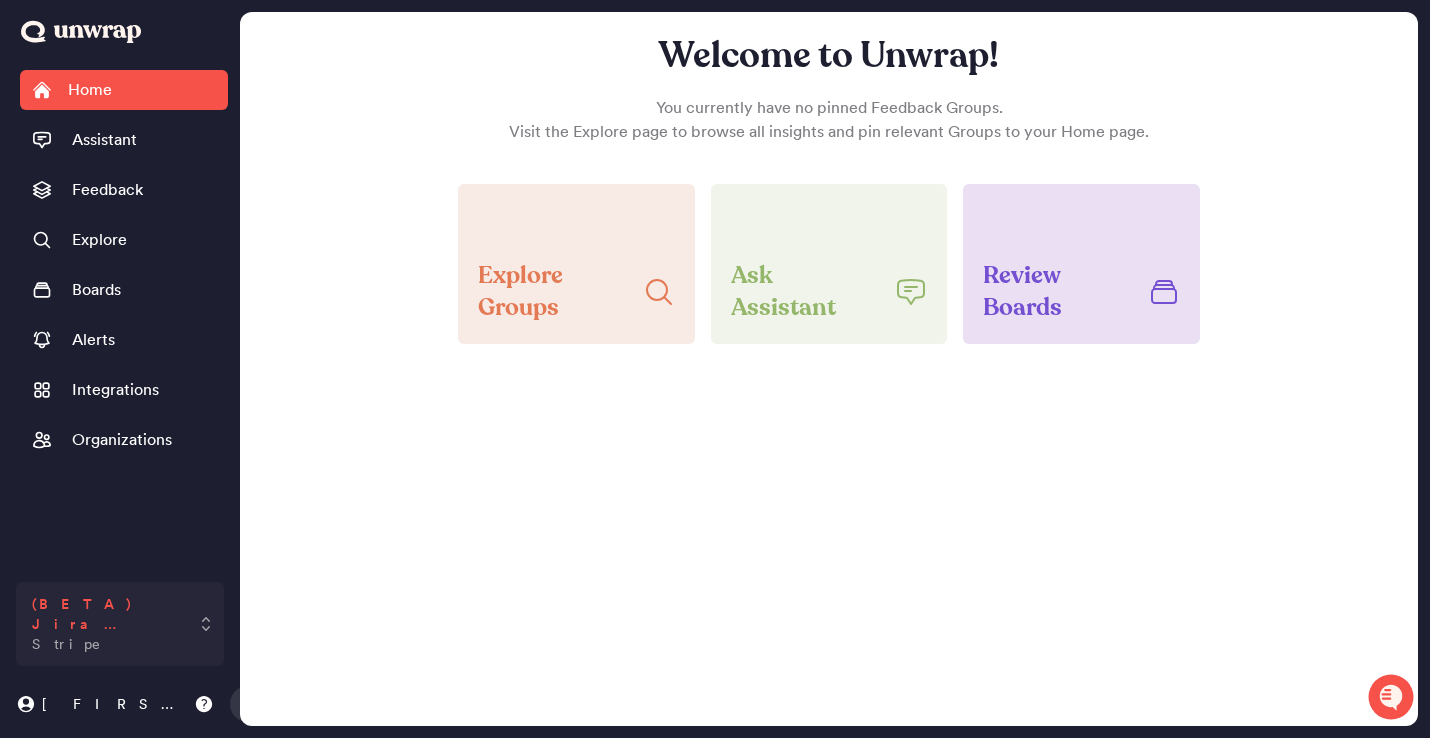 click on "(BETA) Jira Feedback Project Stripe" at bounding box center [106, 624] 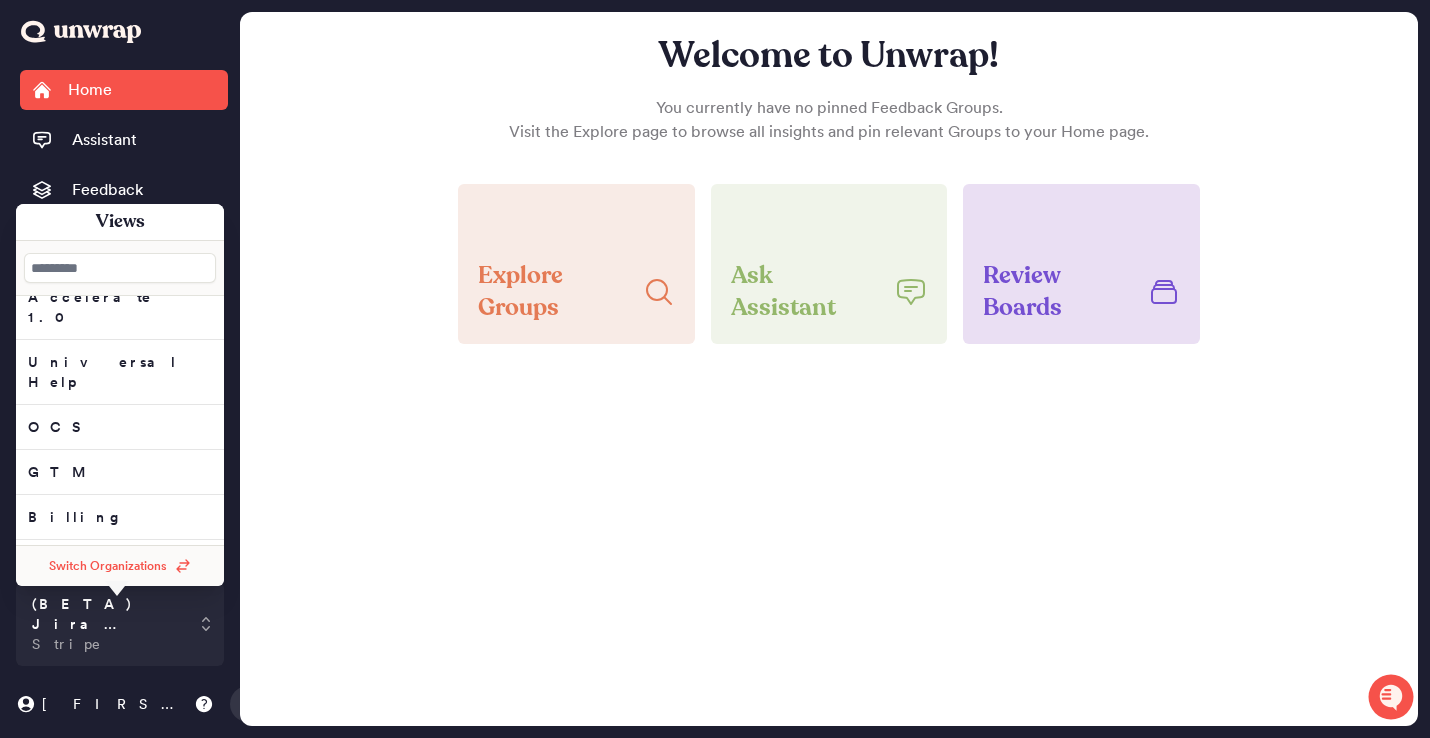 scroll, scrollTop: 1054, scrollLeft: 0, axis: vertical 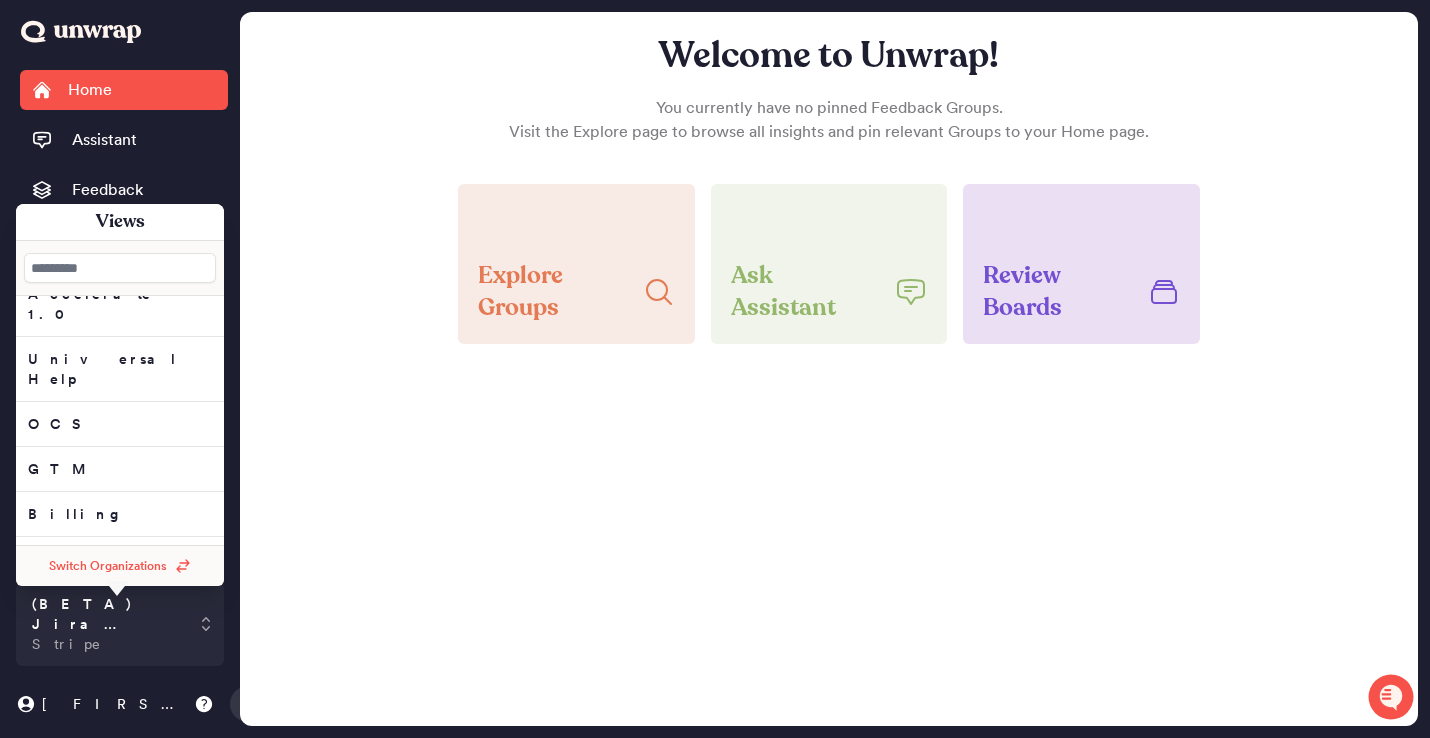 click at bounding box center [120, 268] 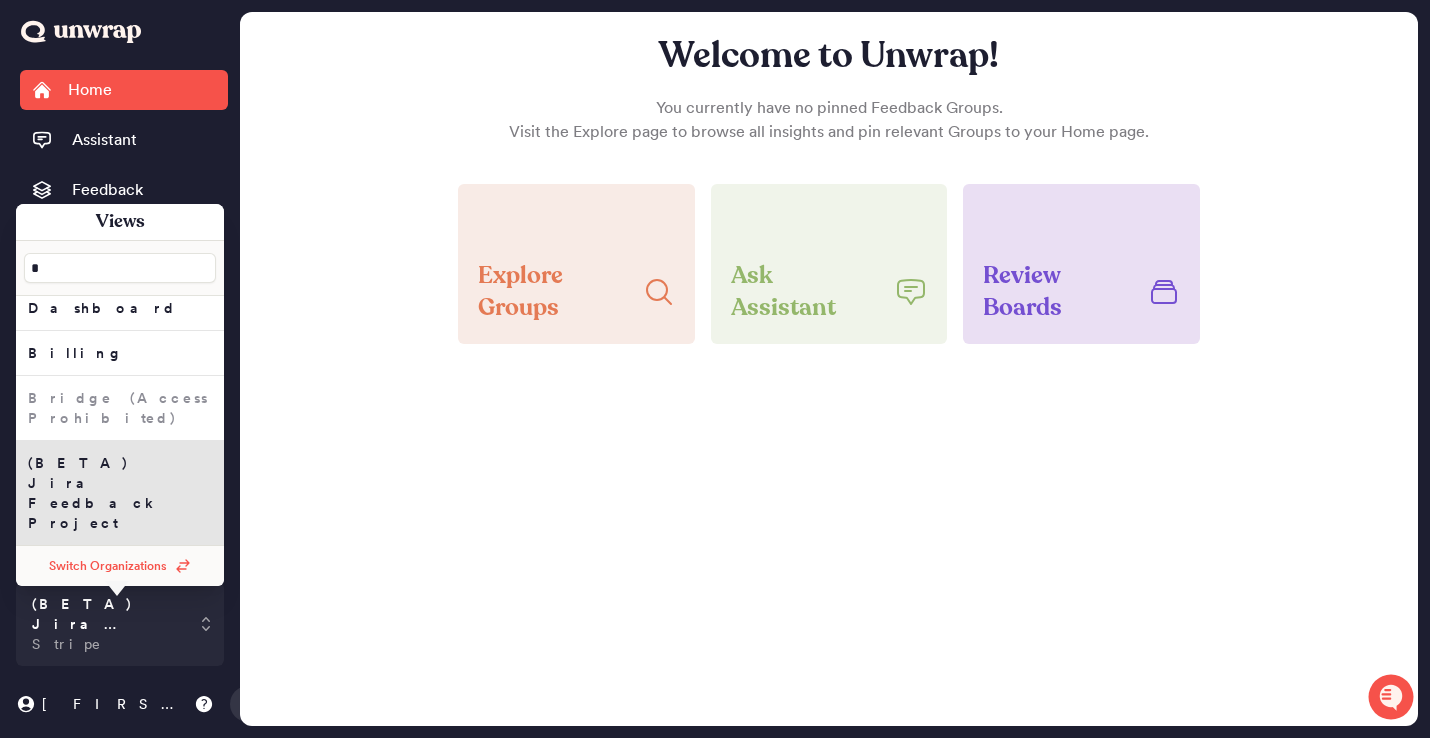 scroll, scrollTop: 0, scrollLeft: 0, axis: both 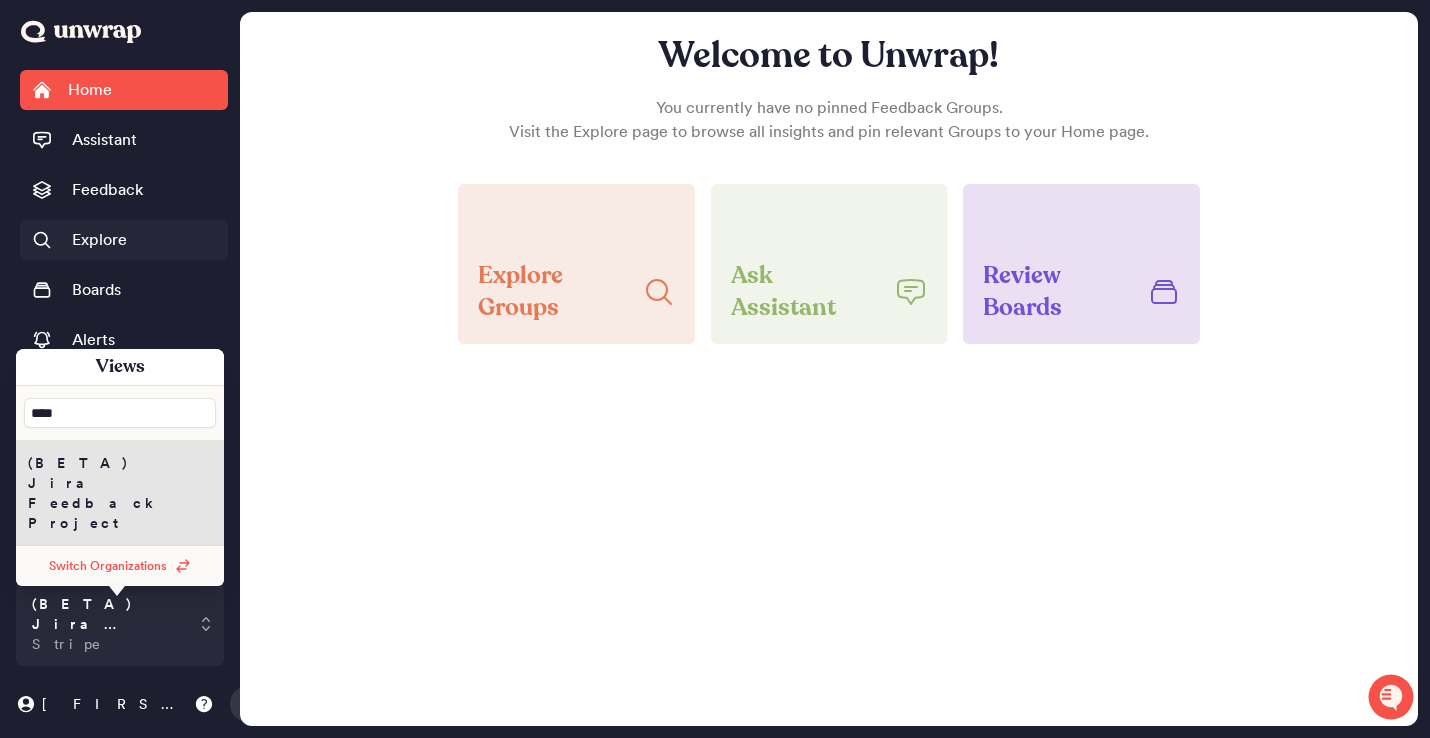 type on "****" 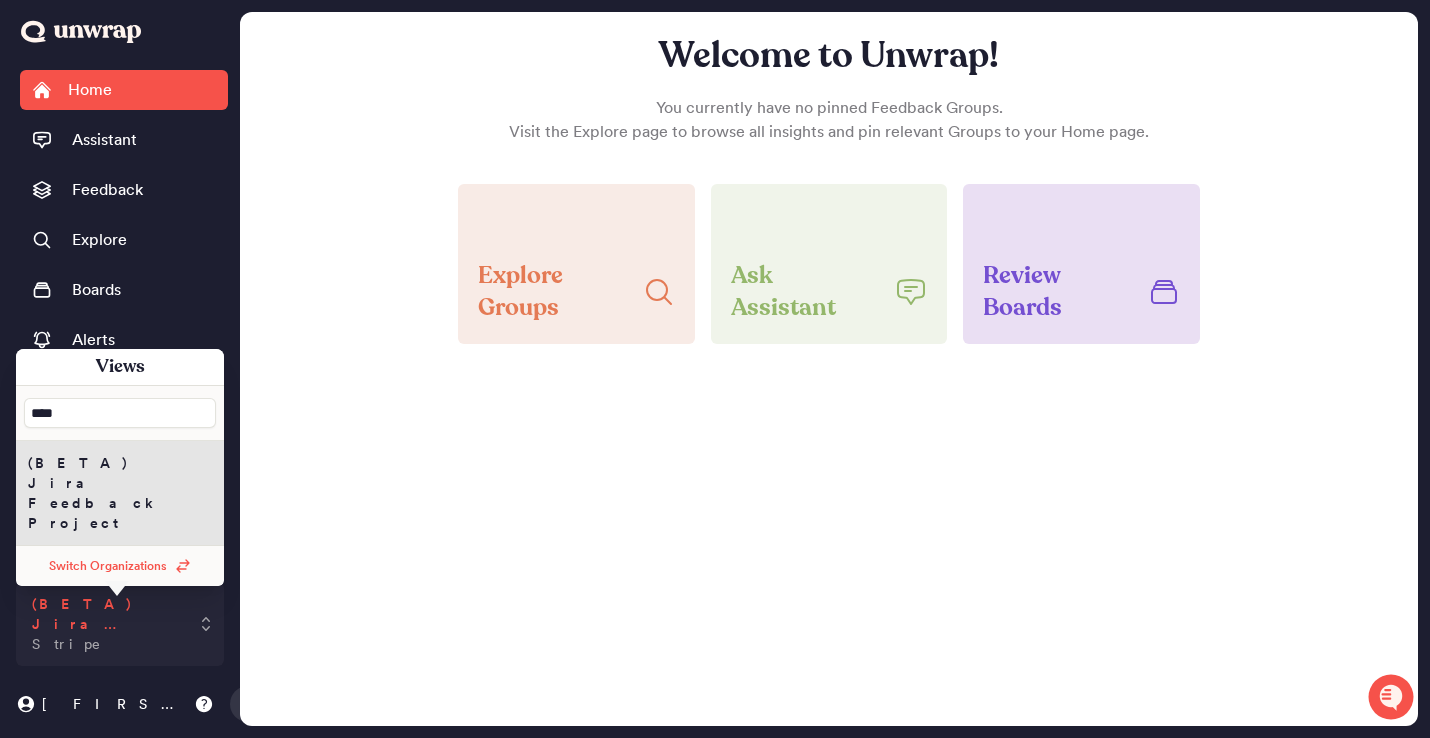 click on "(BETA) Jira Feedback Project Stripe" at bounding box center (120, 624) 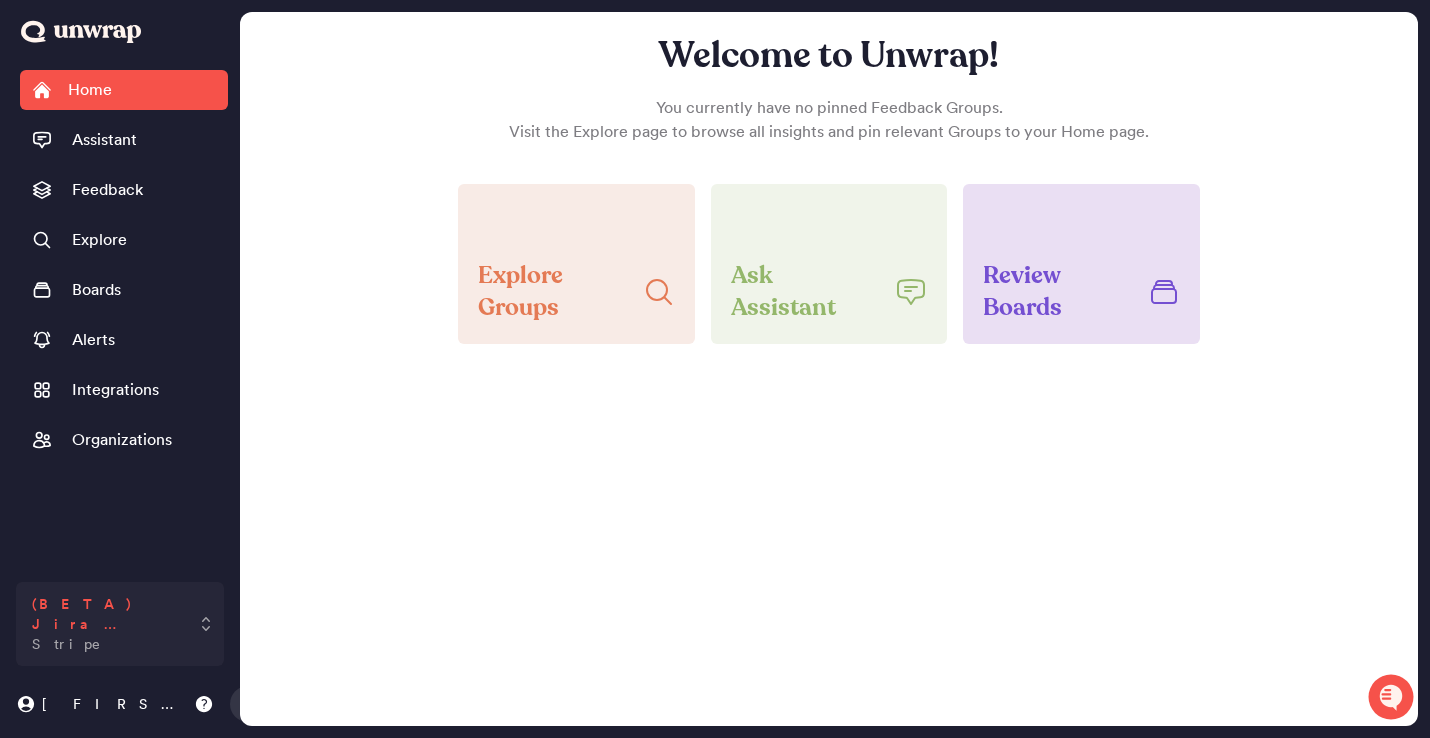click 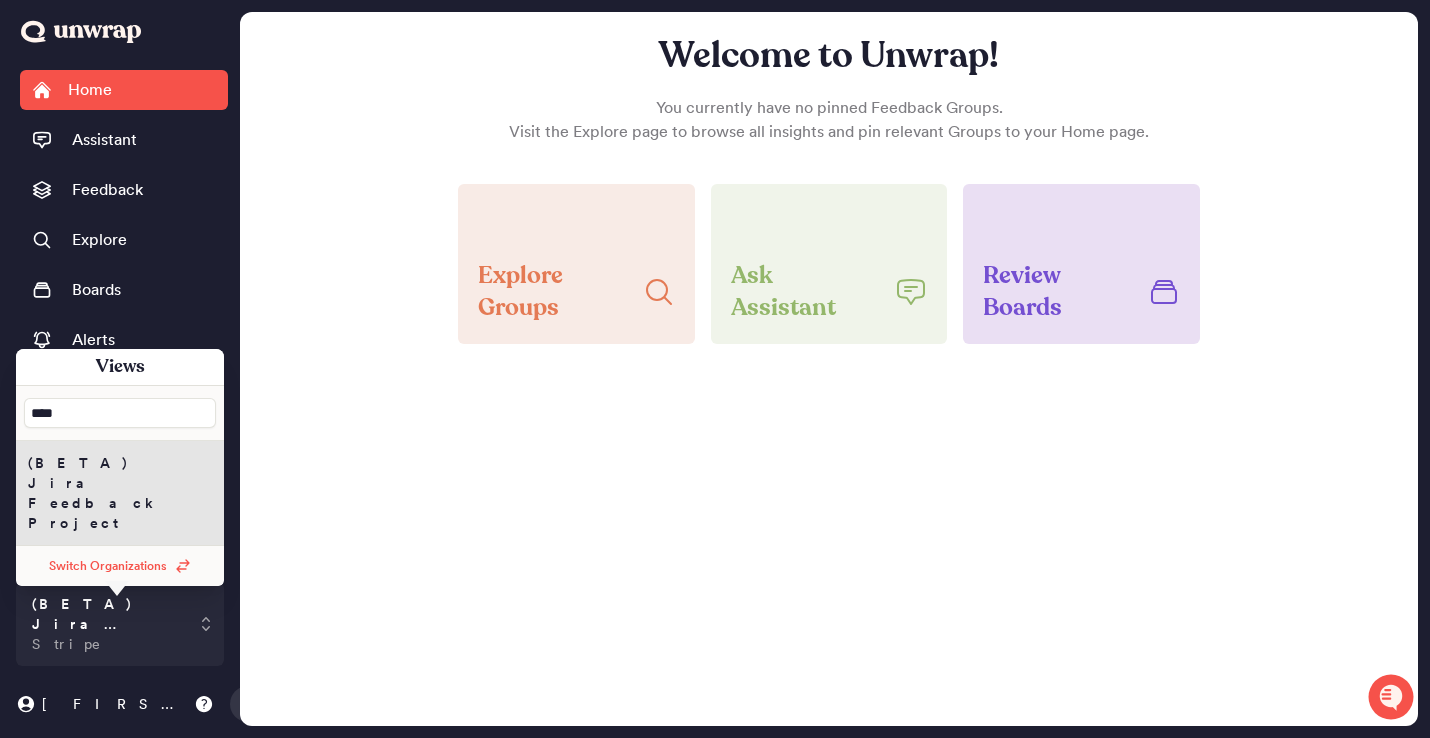 click on "Welcome to Unwrap! You currently have no pinned Feedback Groups. Visit the Explore page to browse all insights and pin relevant Groups to your Home page. Explore  Groups Ask  Assistant Review  Boards" at bounding box center (829, 369) 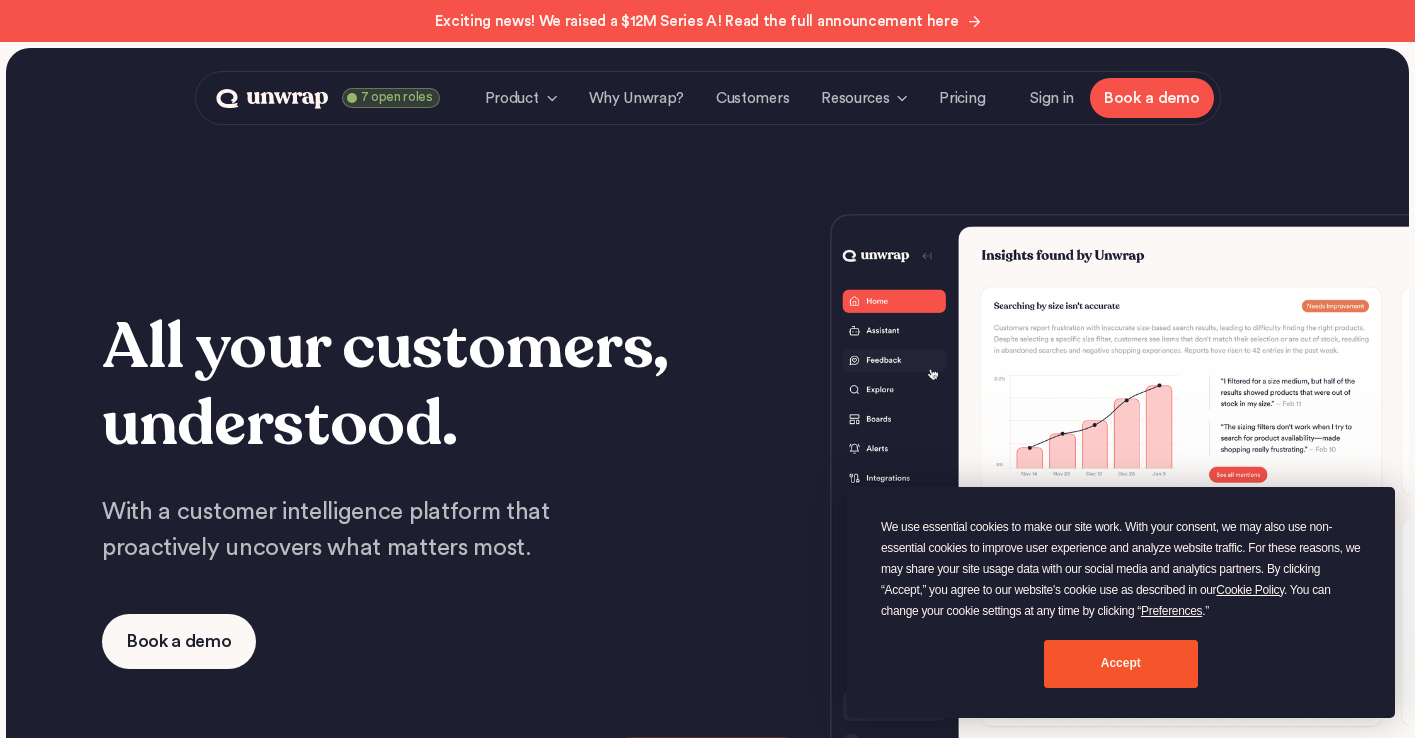 scroll, scrollTop: 0, scrollLeft: 0, axis: both 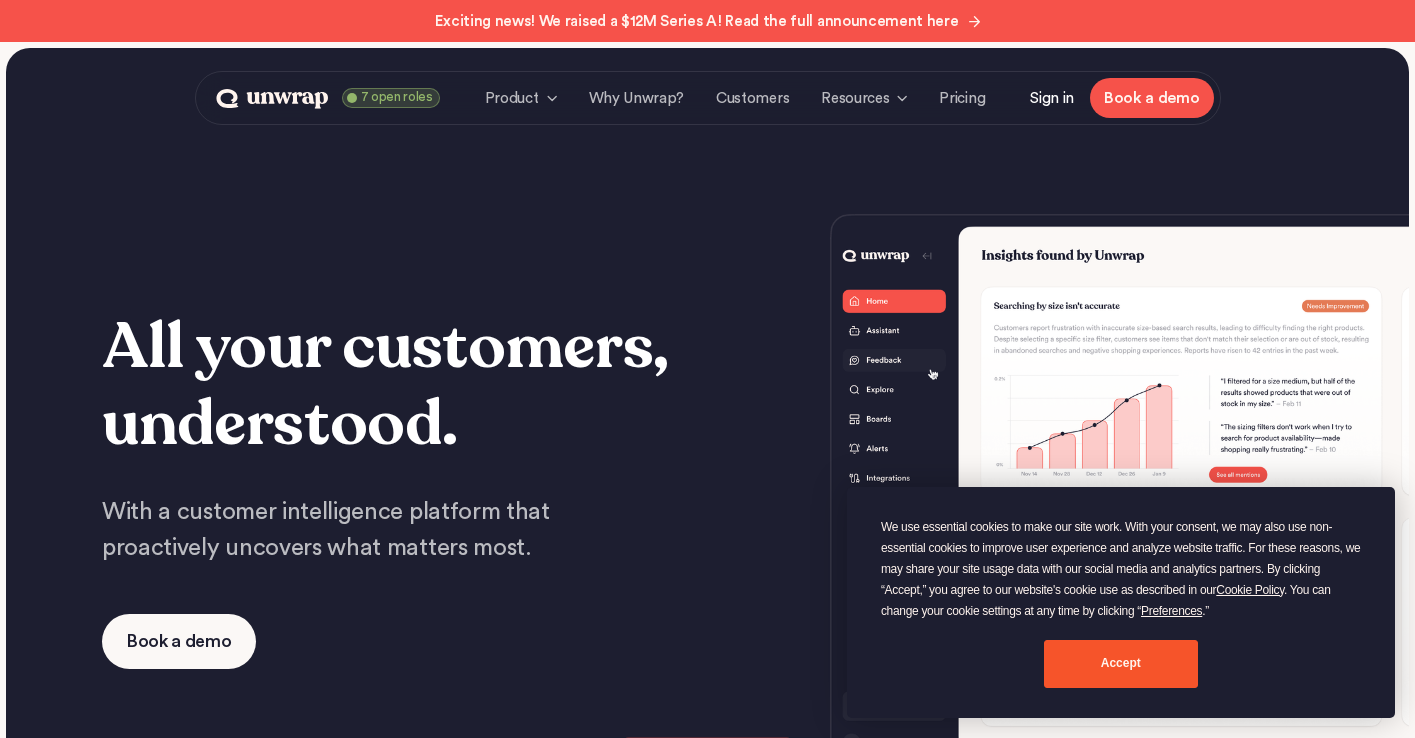 click on "Sign in" at bounding box center (1052, 98) 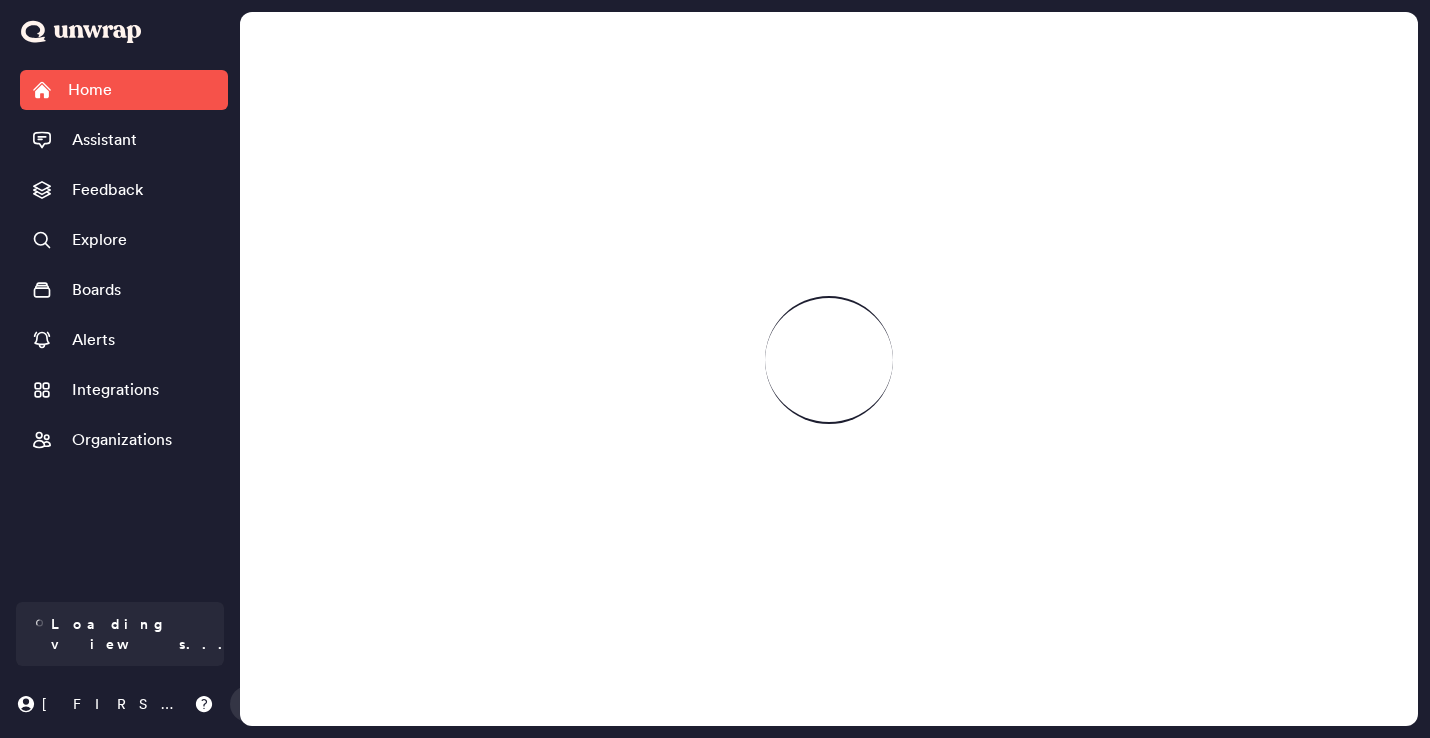 scroll, scrollTop: 0, scrollLeft: 0, axis: both 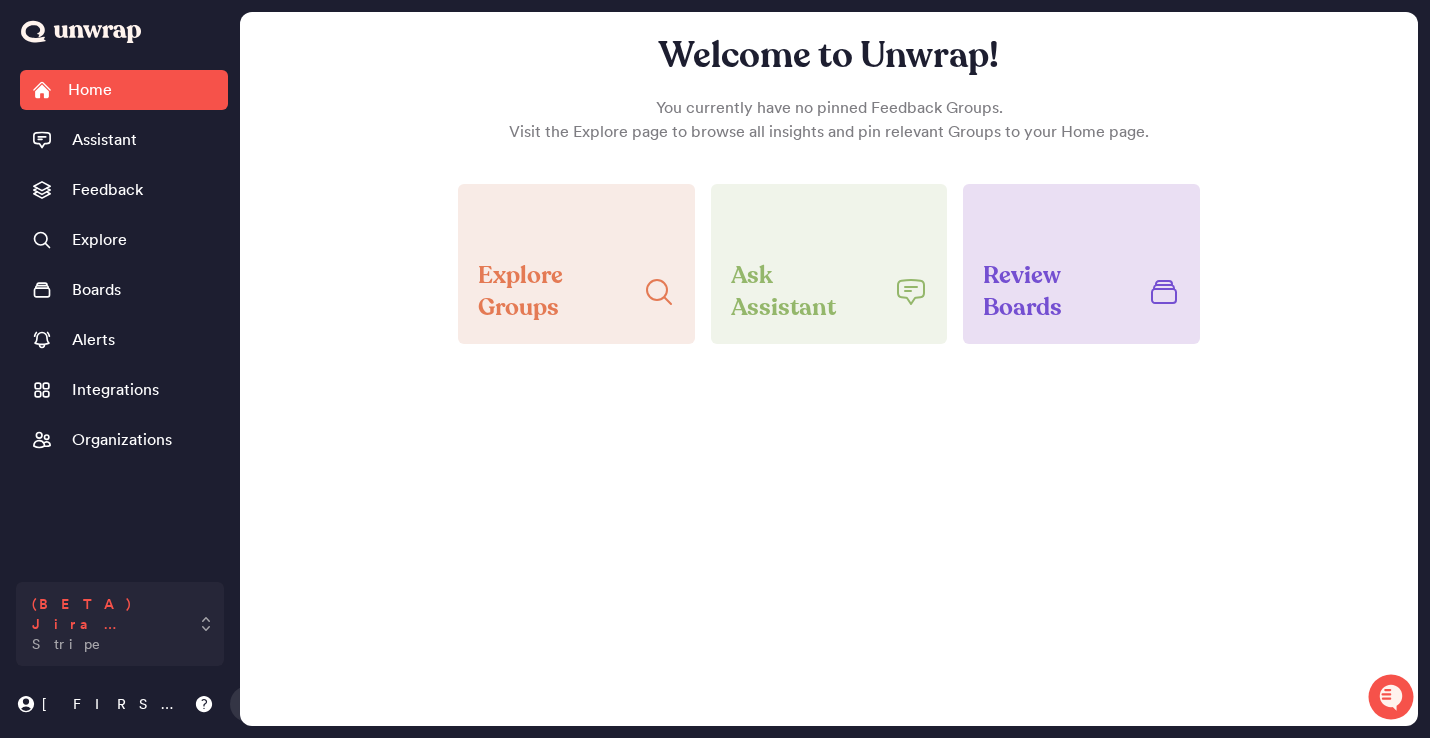 click on "(BETA) Jira Feedback Project Stripe" at bounding box center (120, 624) 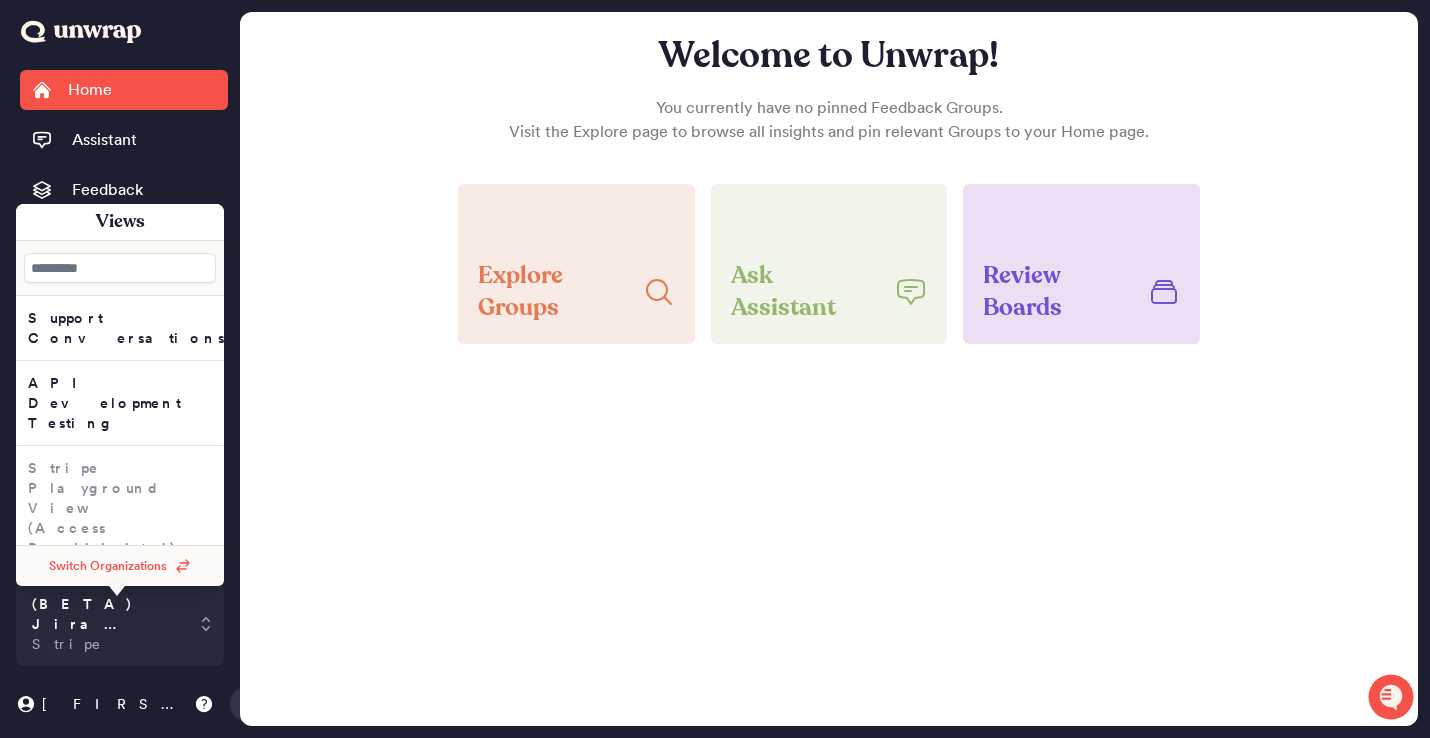 click at bounding box center [120, 268] 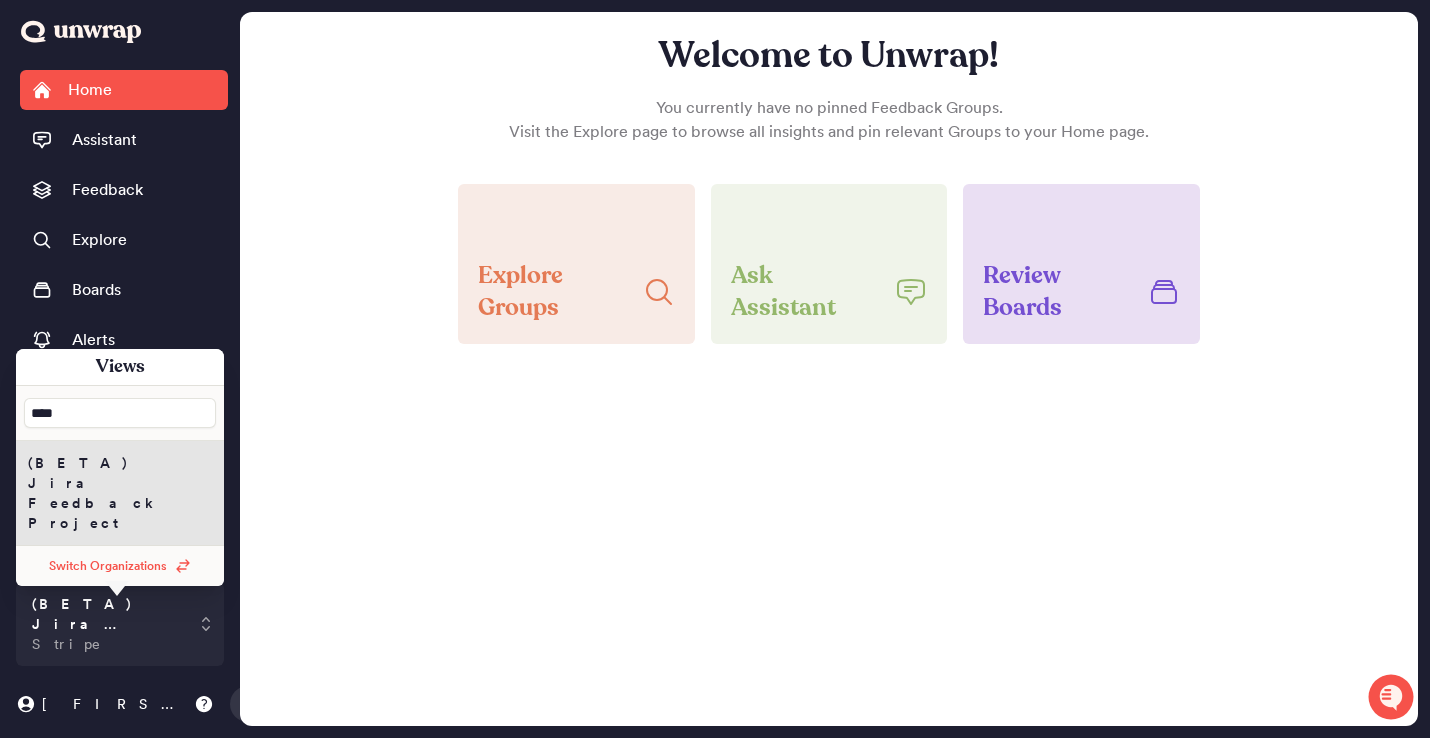 click on "****" at bounding box center (120, 413) 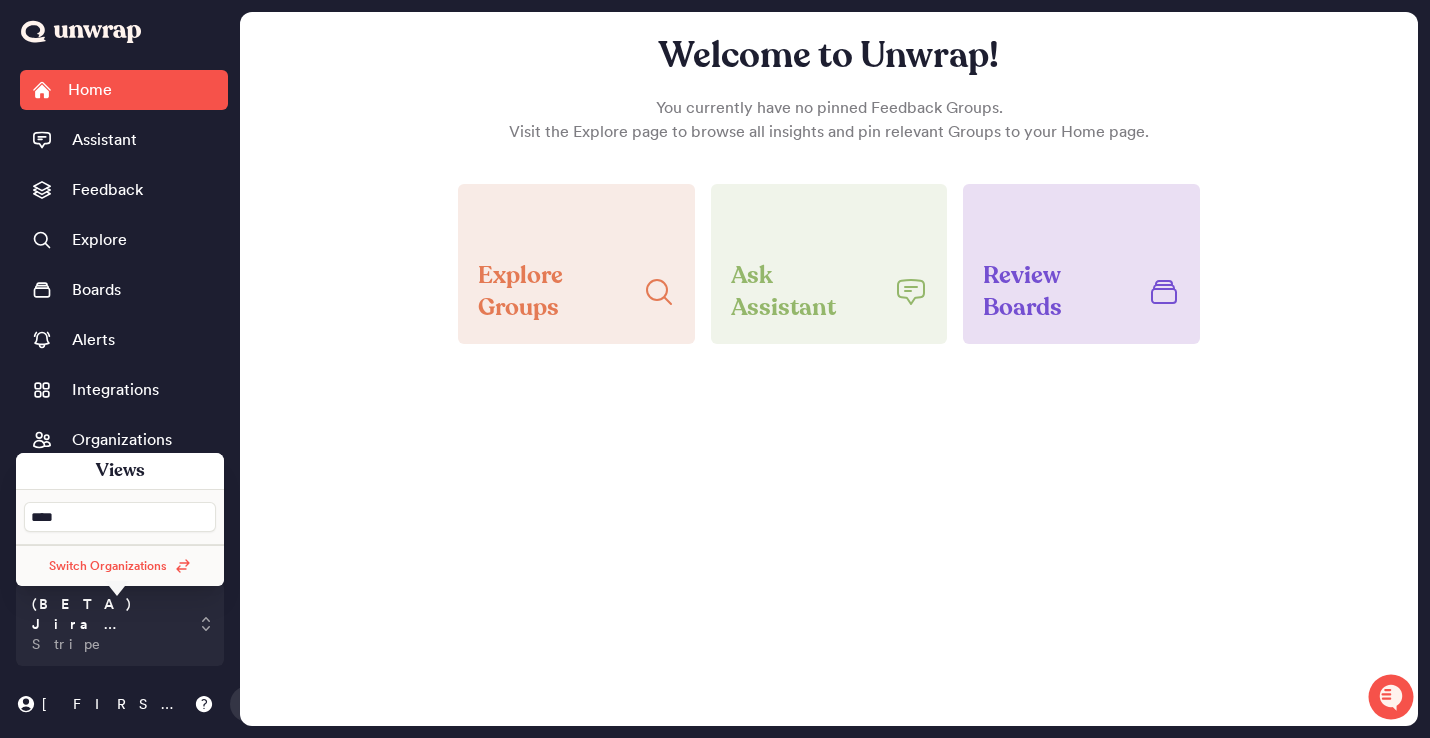 type on "****" 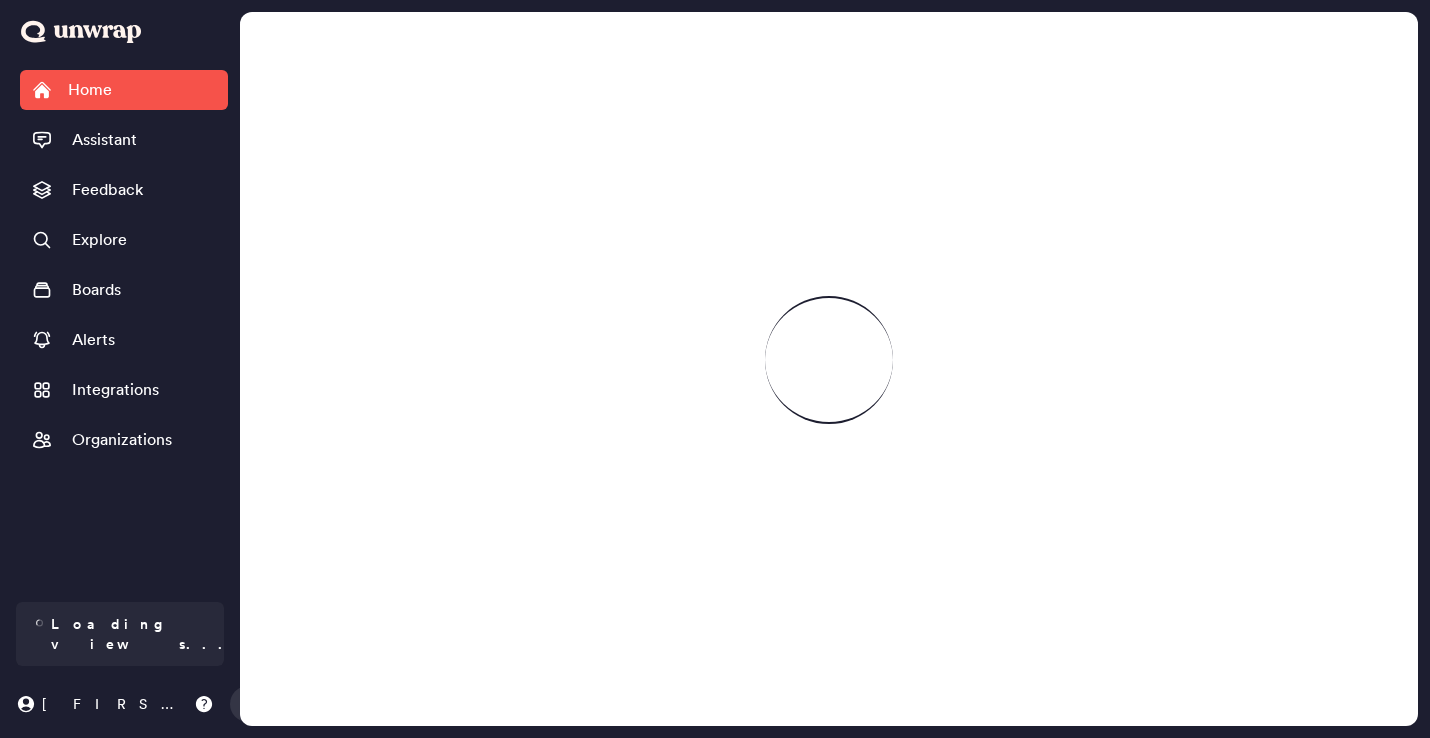 scroll, scrollTop: 0, scrollLeft: 0, axis: both 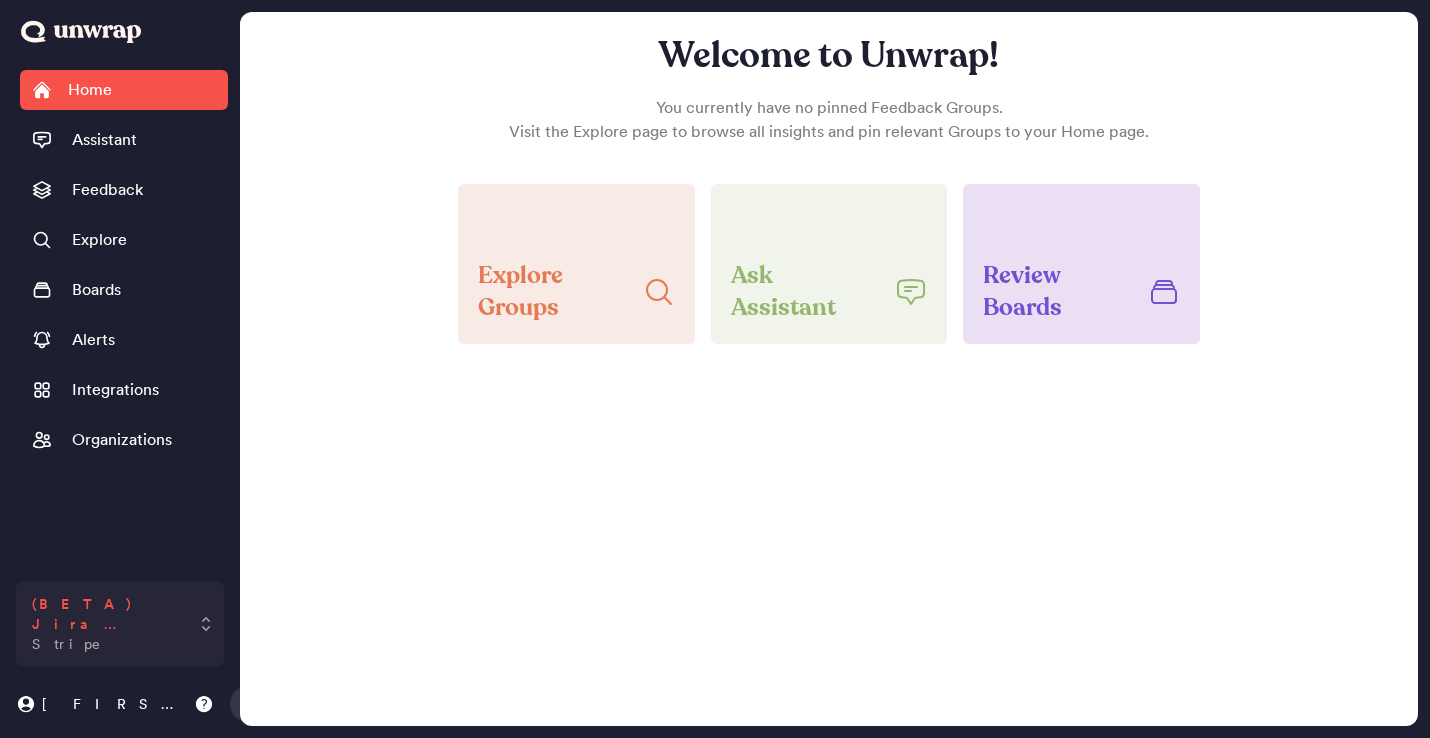 click 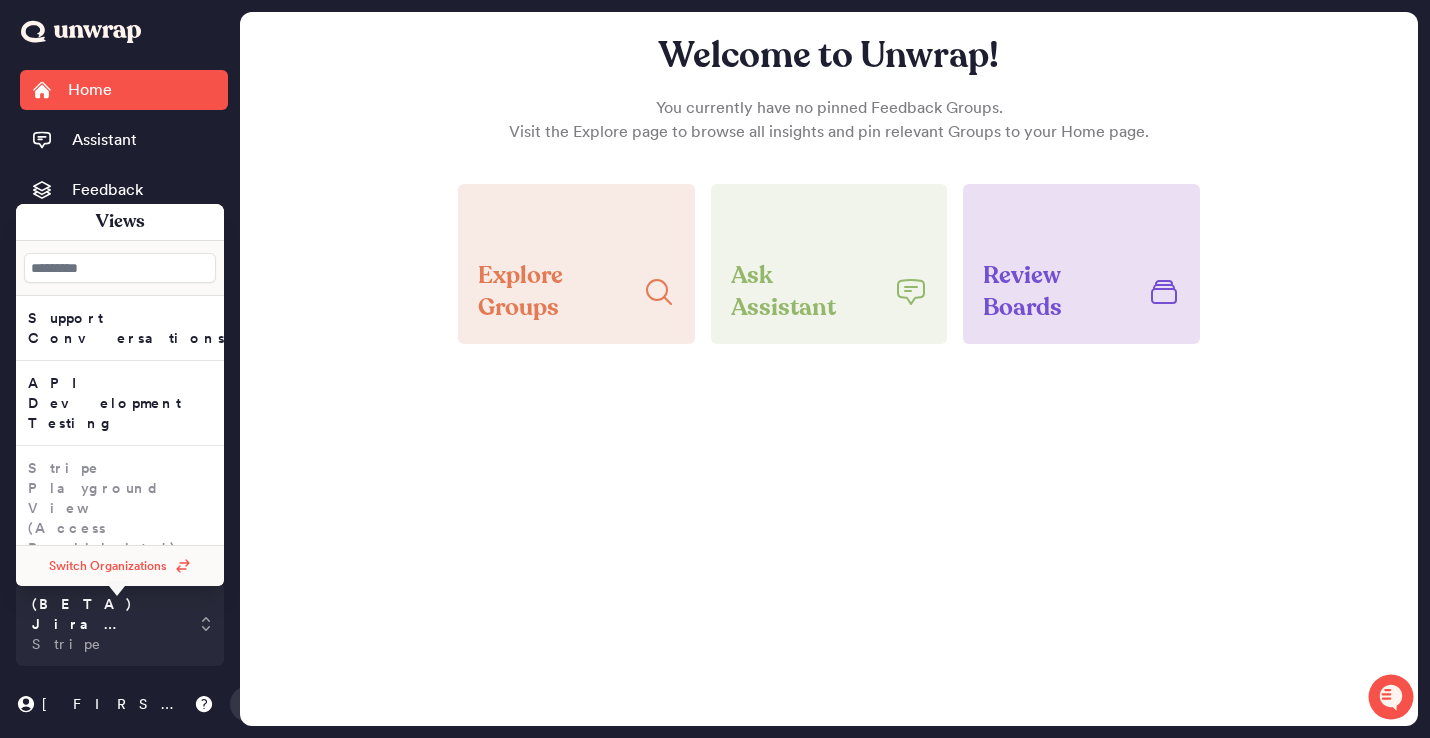 click on "Switch Organizations" at bounding box center [108, 566] 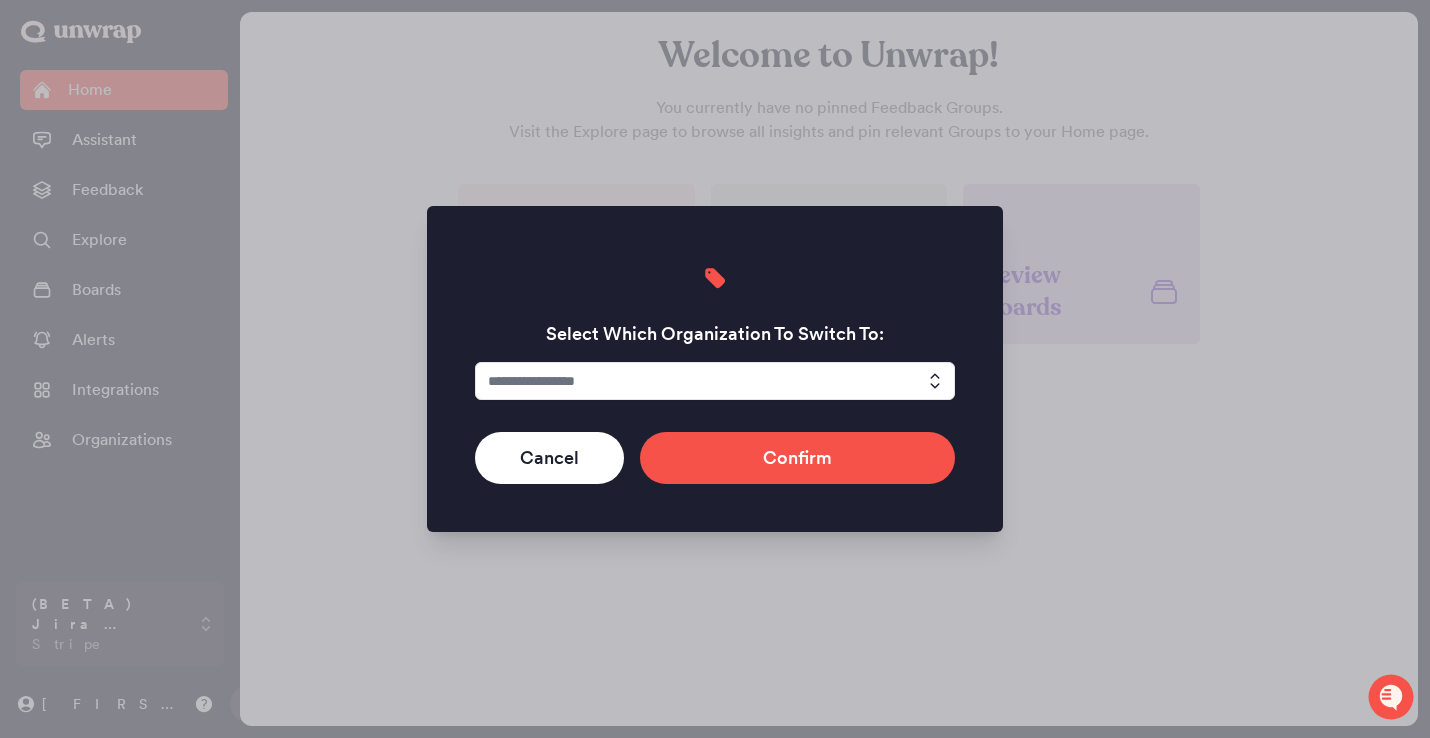click at bounding box center (715, 381) 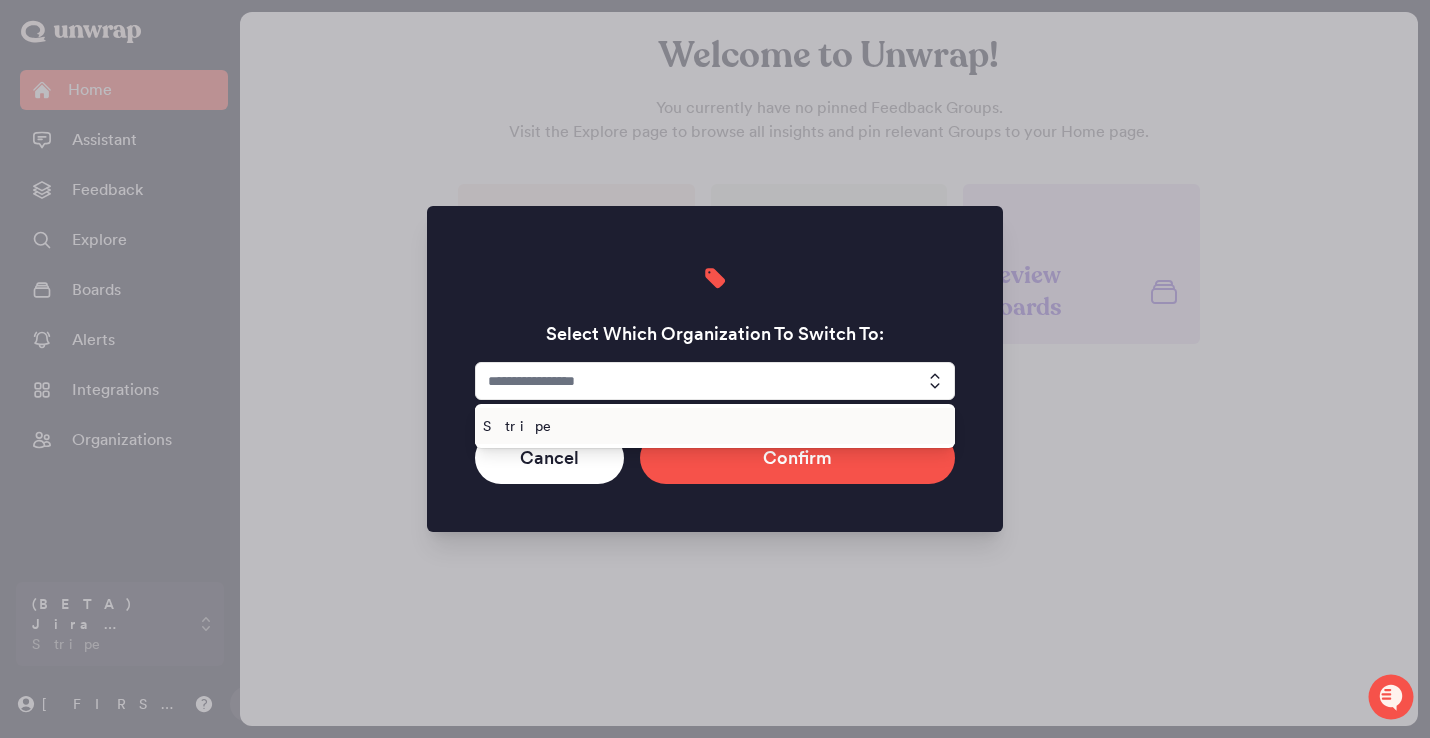 click on "Stripe" at bounding box center (711, 426) 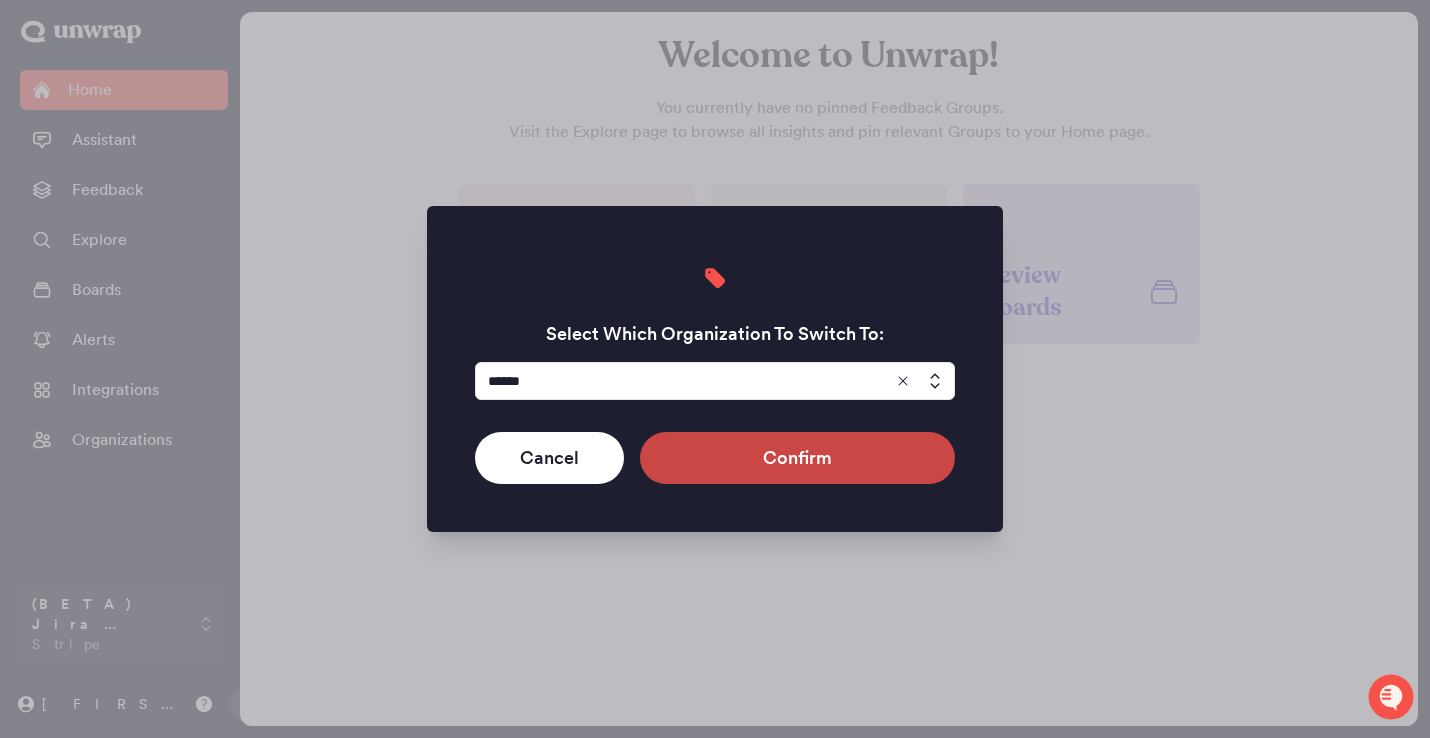 click on "Confirm" at bounding box center [797, 458] 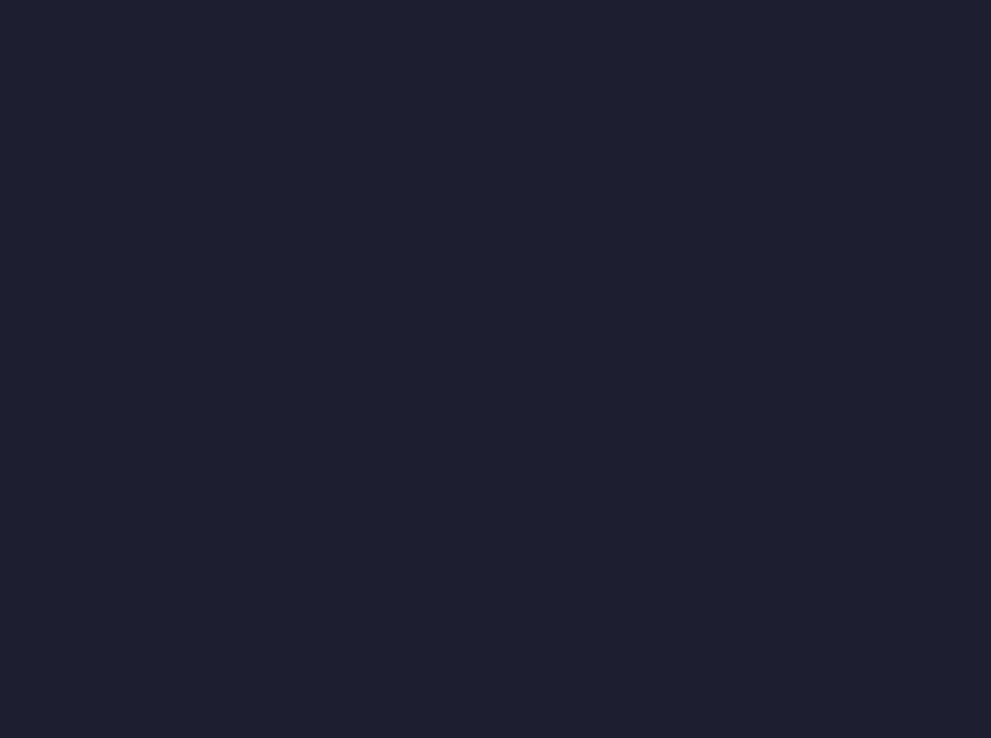 scroll, scrollTop: 0, scrollLeft: 0, axis: both 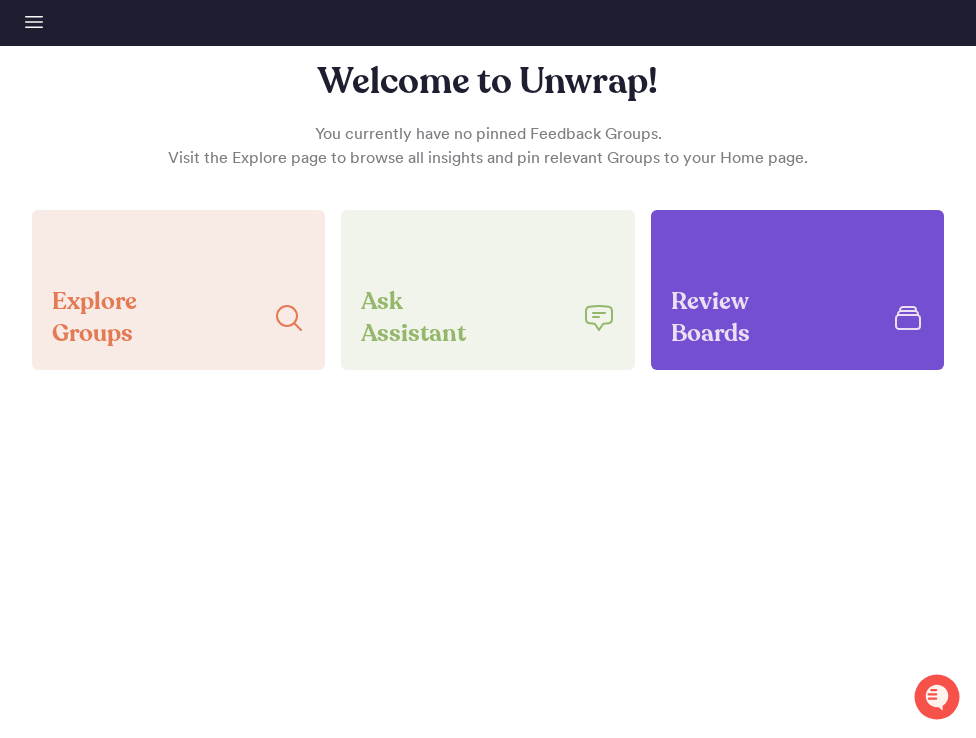 click on "Review  Boards" at bounding box center (773, 318) 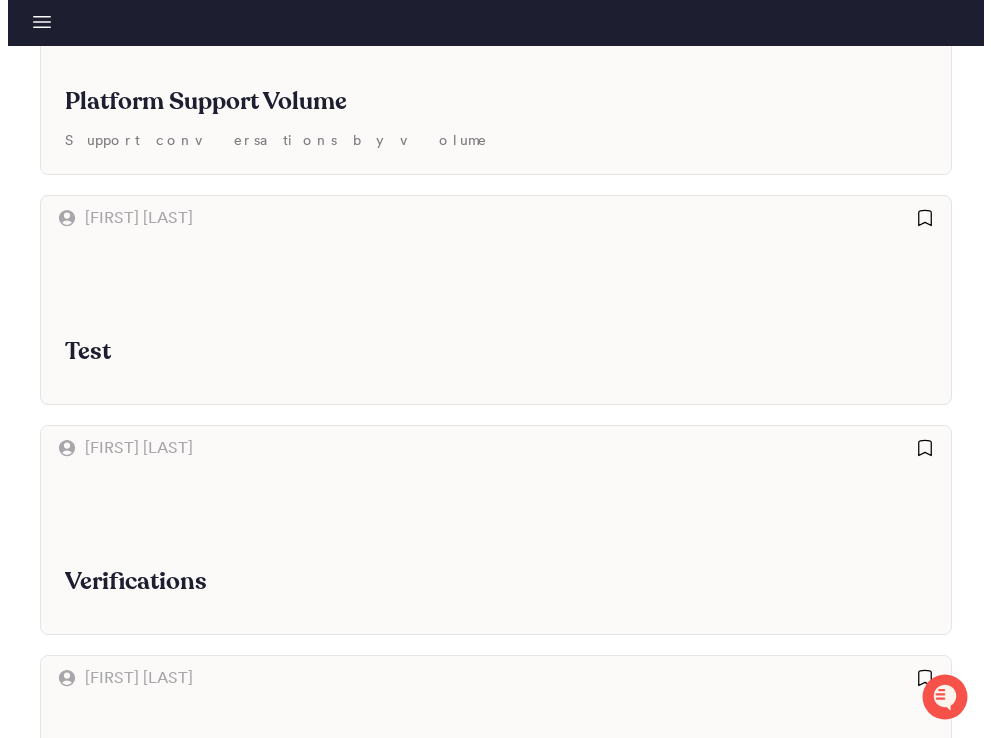 scroll, scrollTop: 0, scrollLeft: 0, axis: both 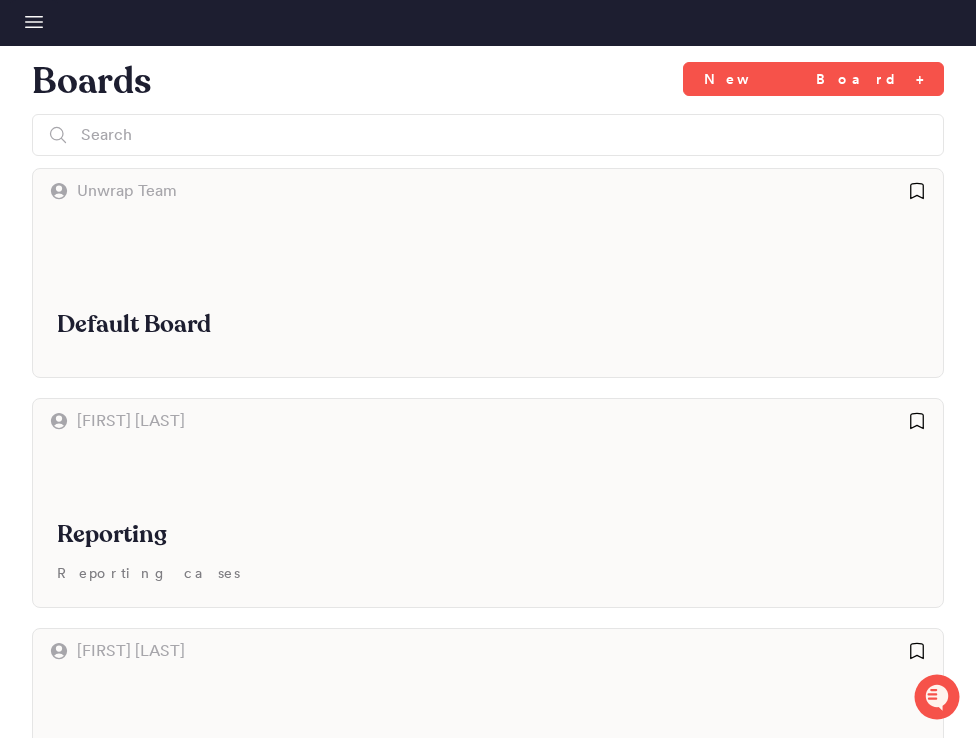 click on "Open sidebar" at bounding box center [34, 22] 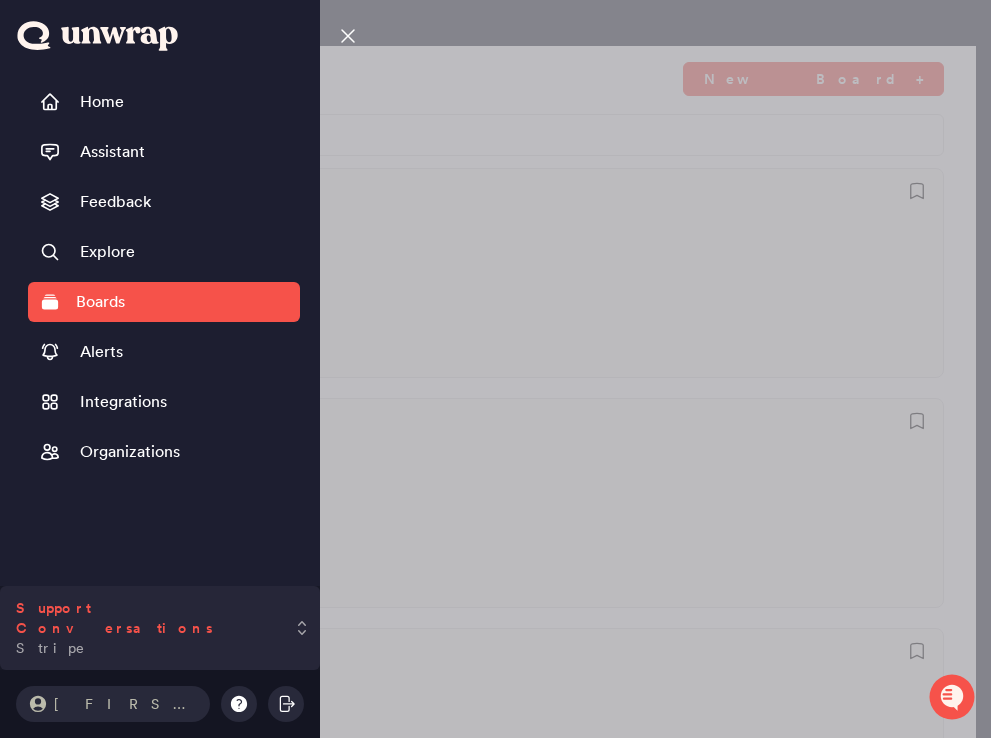 click on "Support Conversations Stripe" at bounding box center [160, 628] 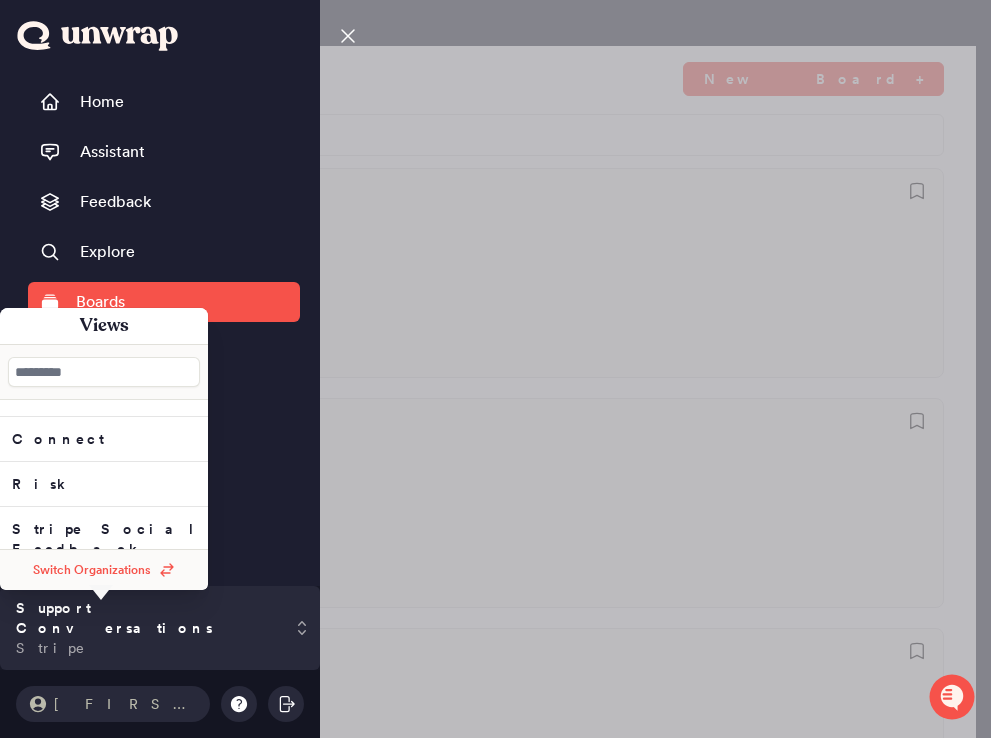 scroll, scrollTop: 647, scrollLeft: 0, axis: vertical 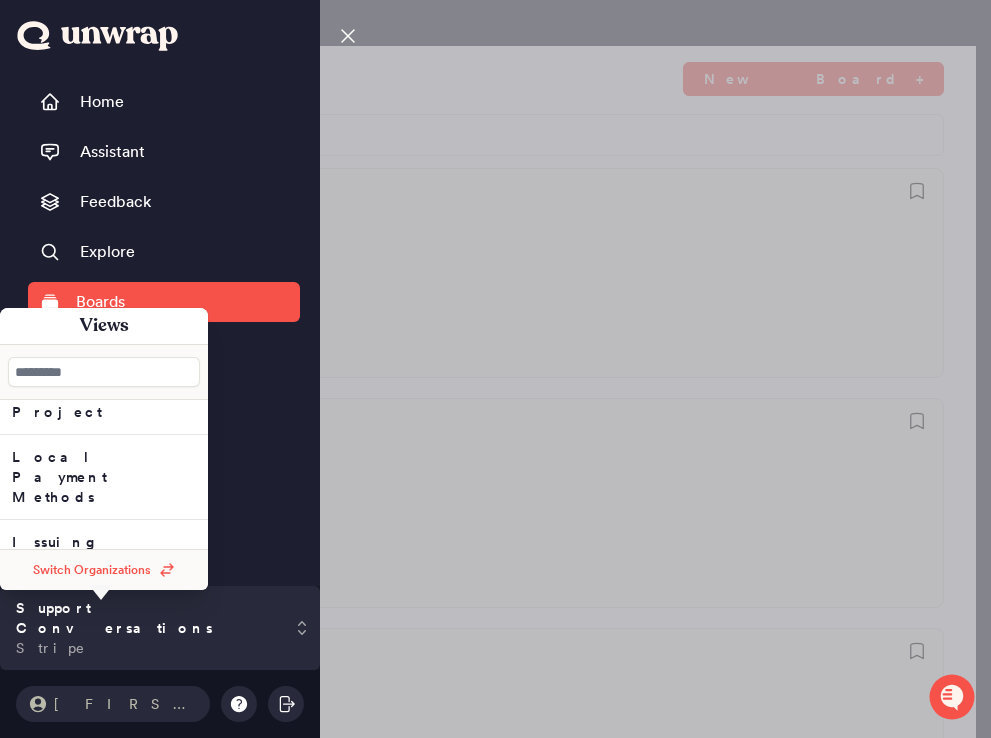 click on "[Beta] PSAT" at bounding box center [104, -733] 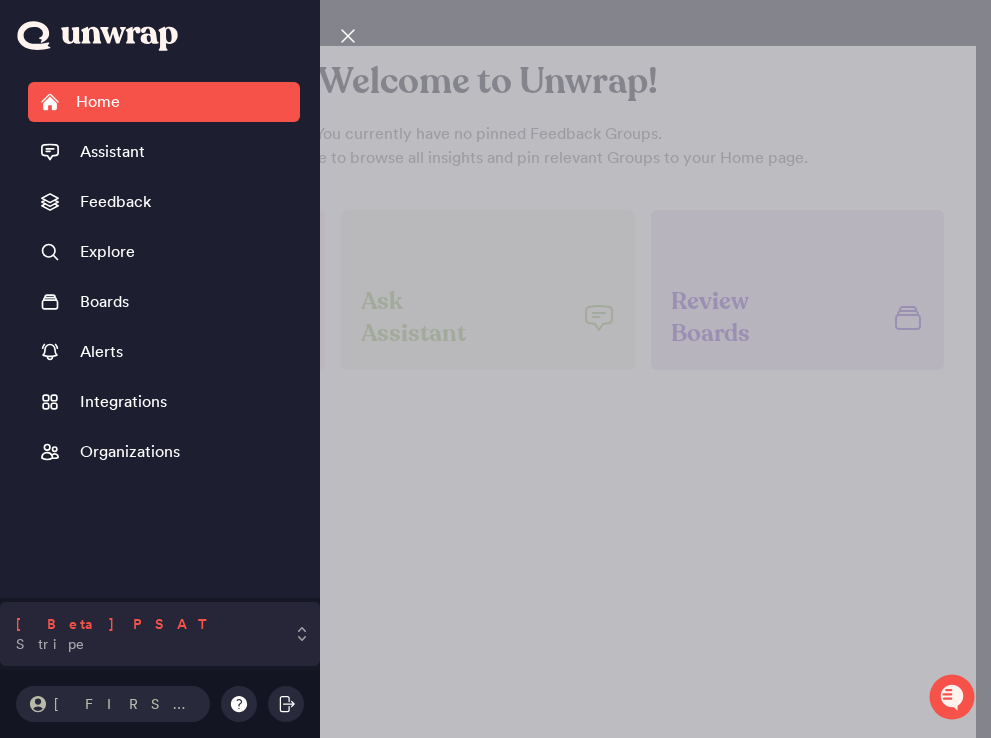 click on "[Beta] PSAT  Stripe" at bounding box center (160, 634) 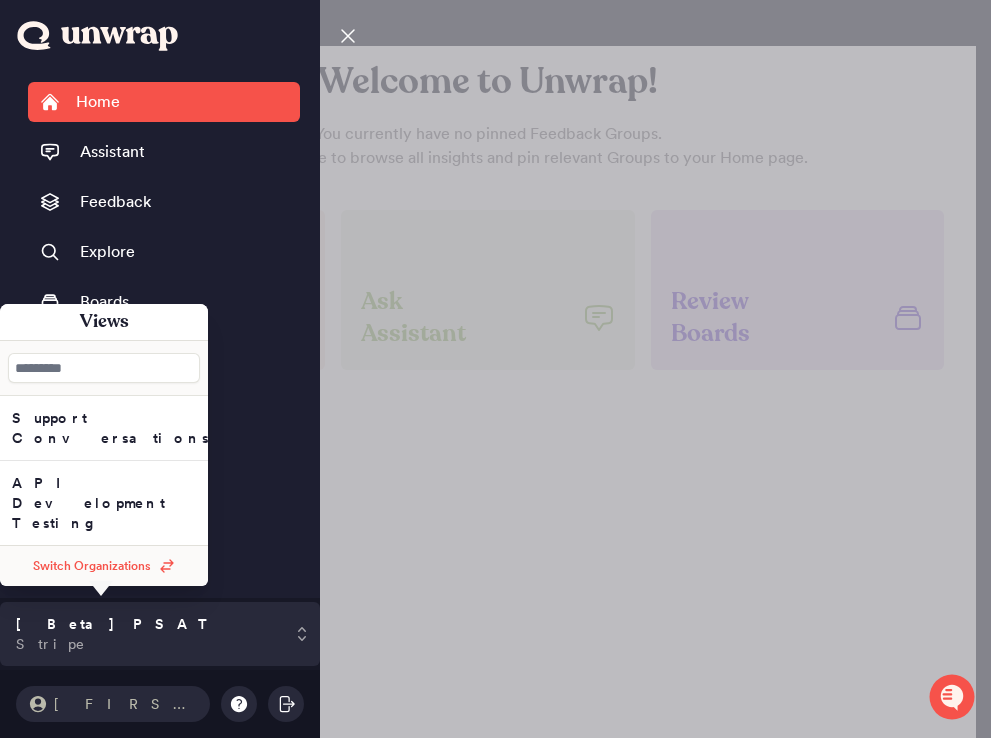 click at bounding box center (104, 368) 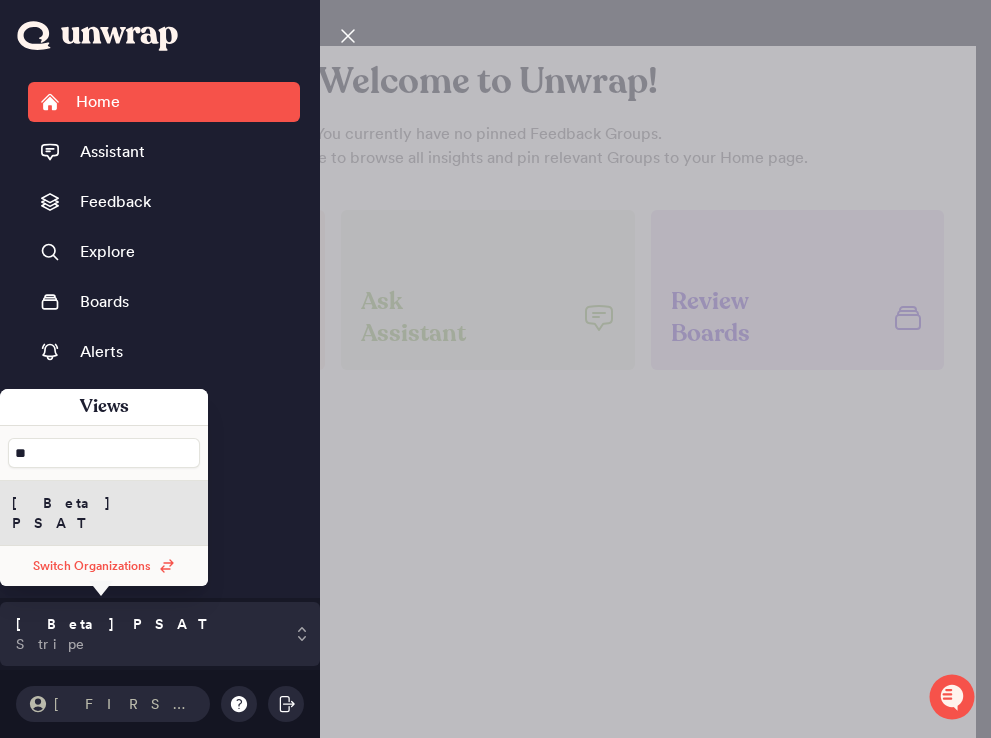 type on "*" 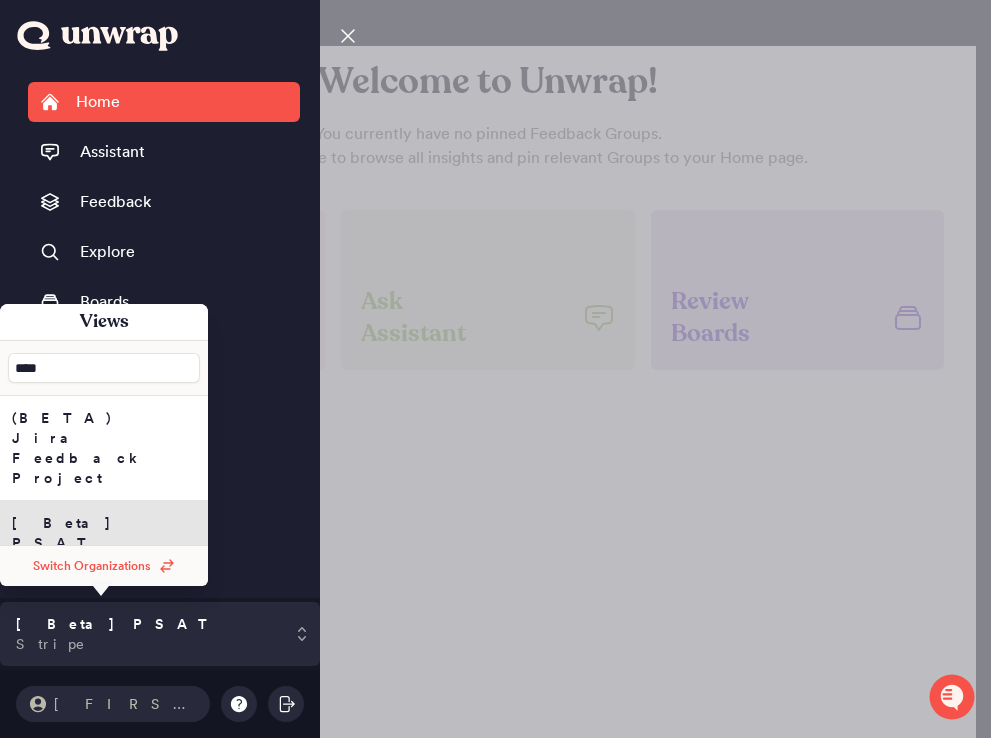 type on "****" 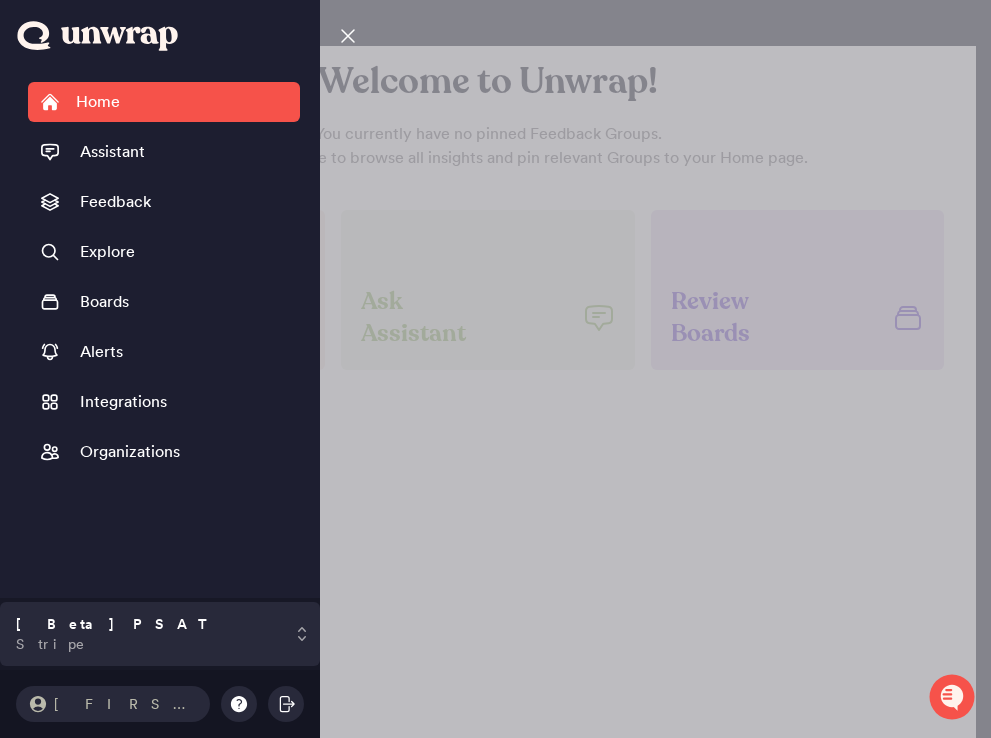 click on "Close sidebar Home Assistant Feedback Explore Boards Alerts Integrations Organizations [Beta] PSAT Stripe [FIRST]" at bounding box center [495, 369] 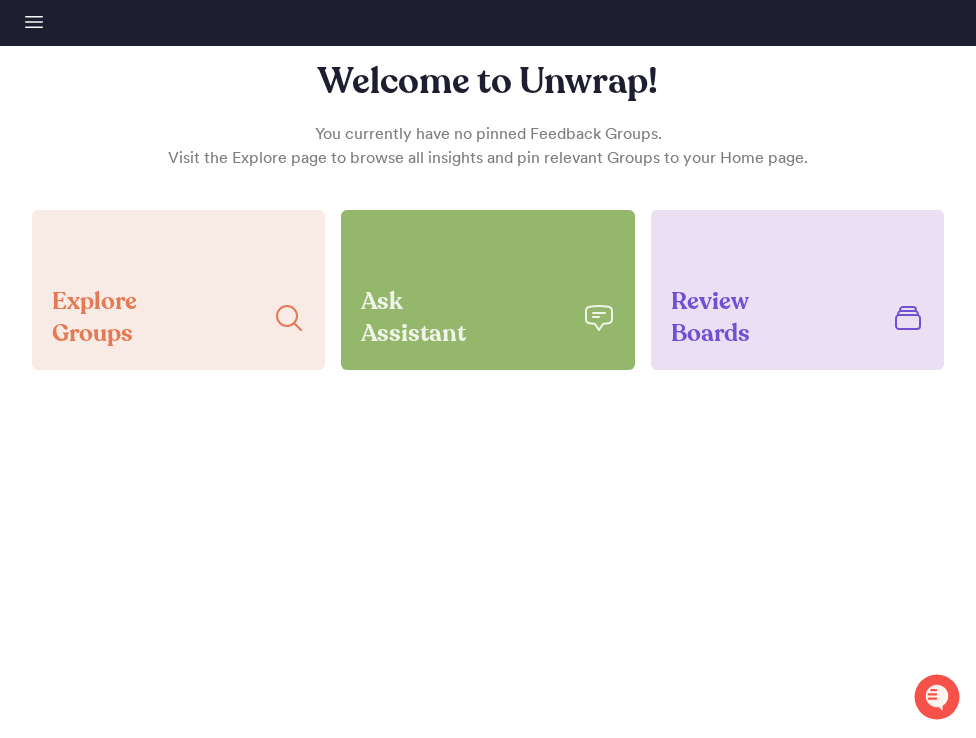 click on "Ask  Assistant" at bounding box center [463, 318] 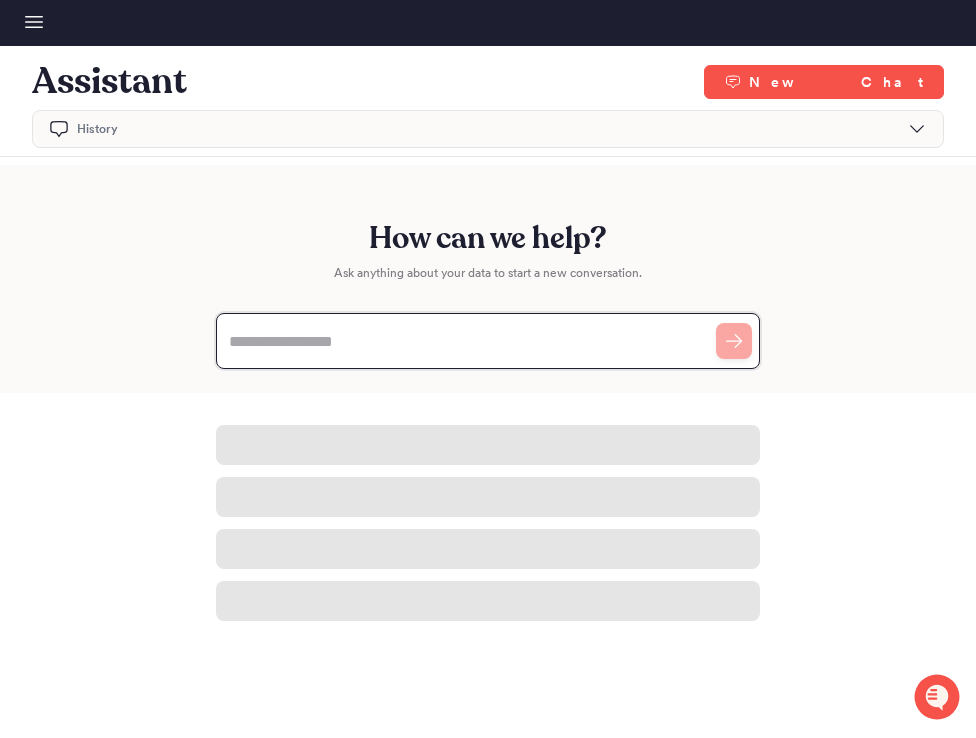 click at bounding box center (488, 341) 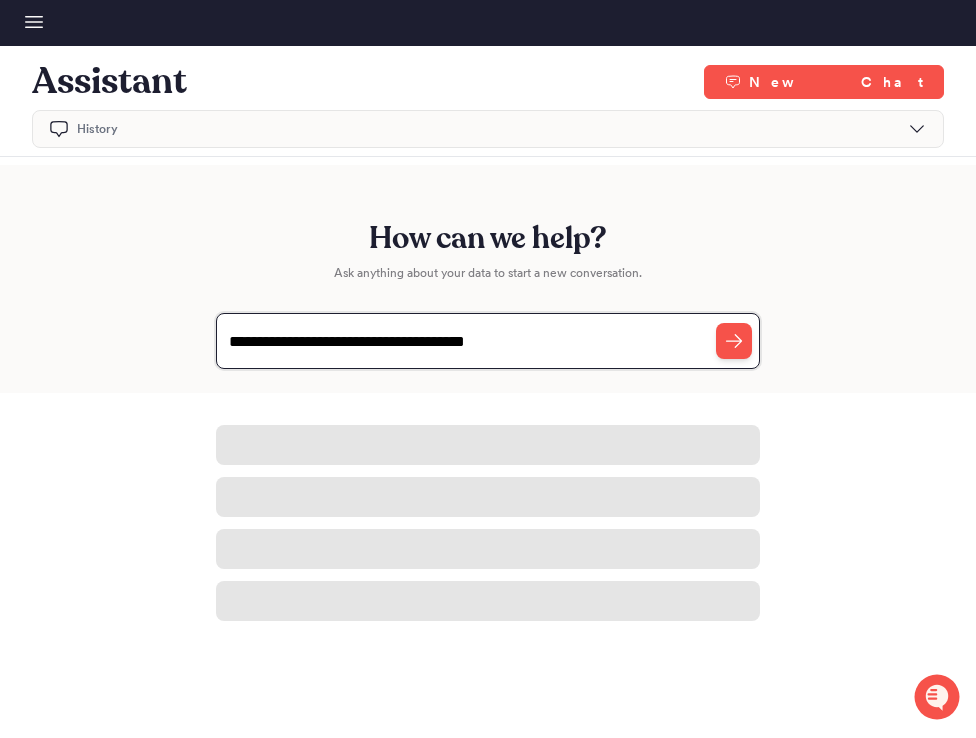 type on "**********" 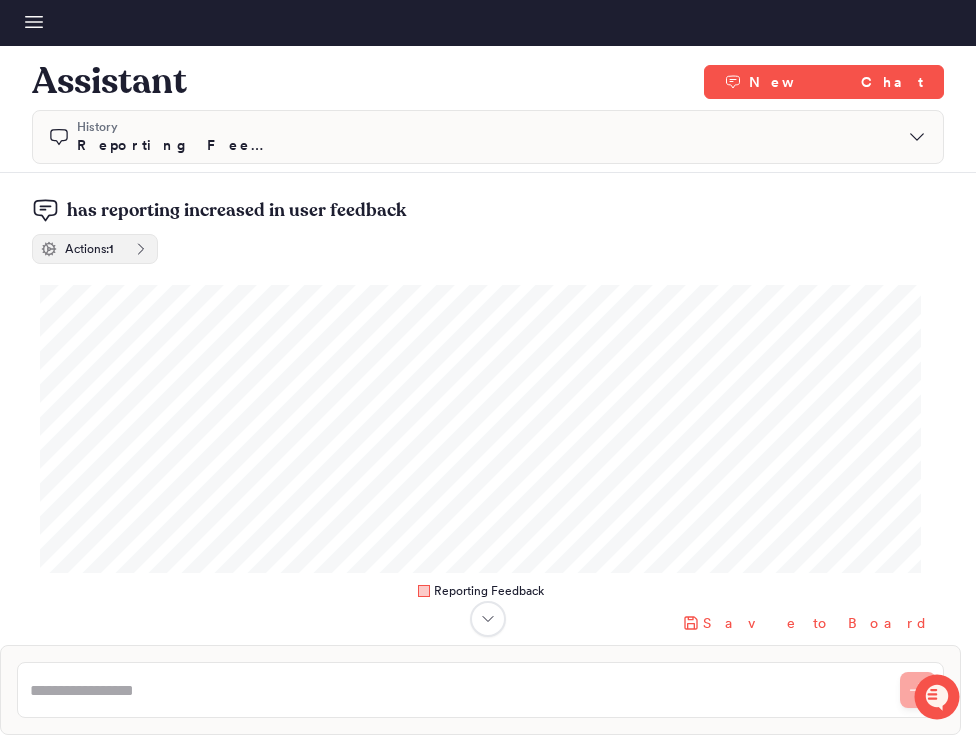click 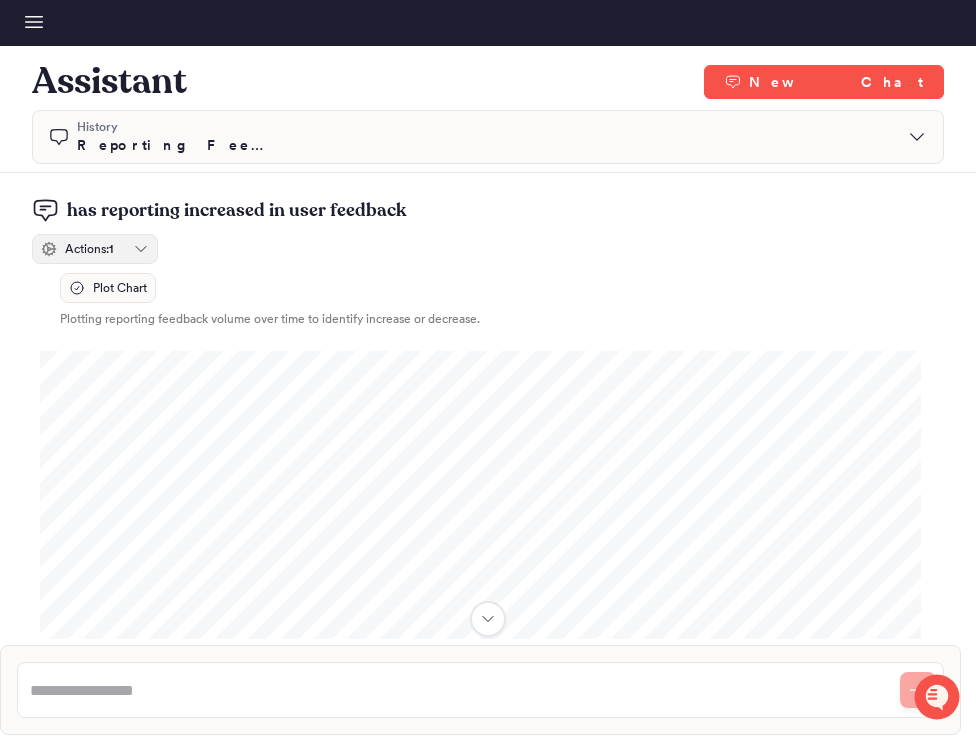 click 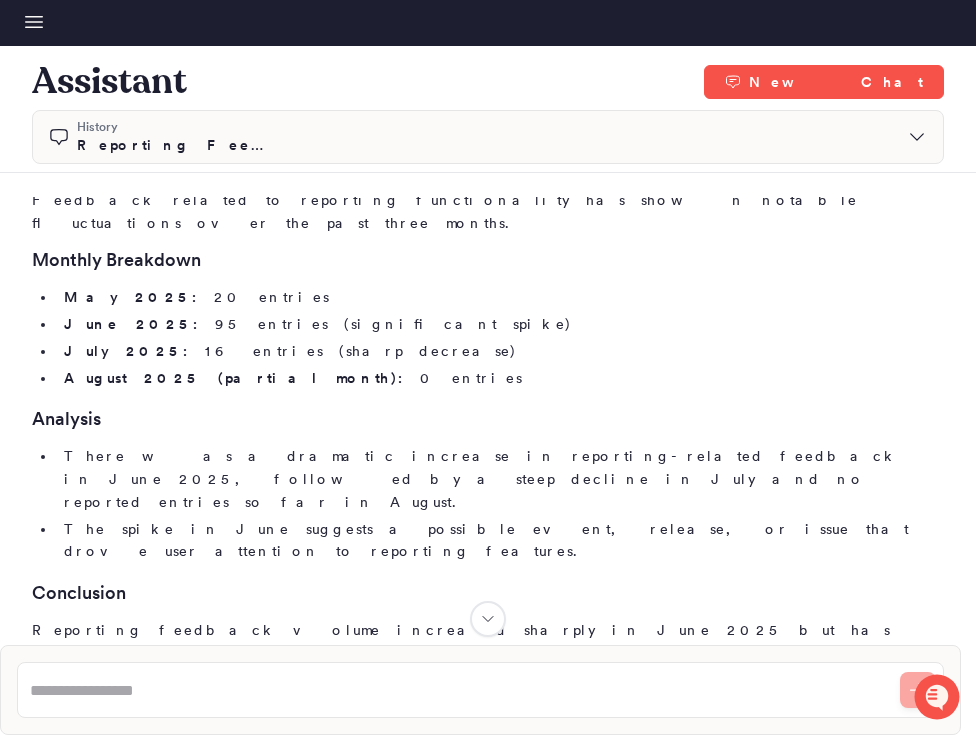 scroll, scrollTop: 553, scrollLeft: 0, axis: vertical 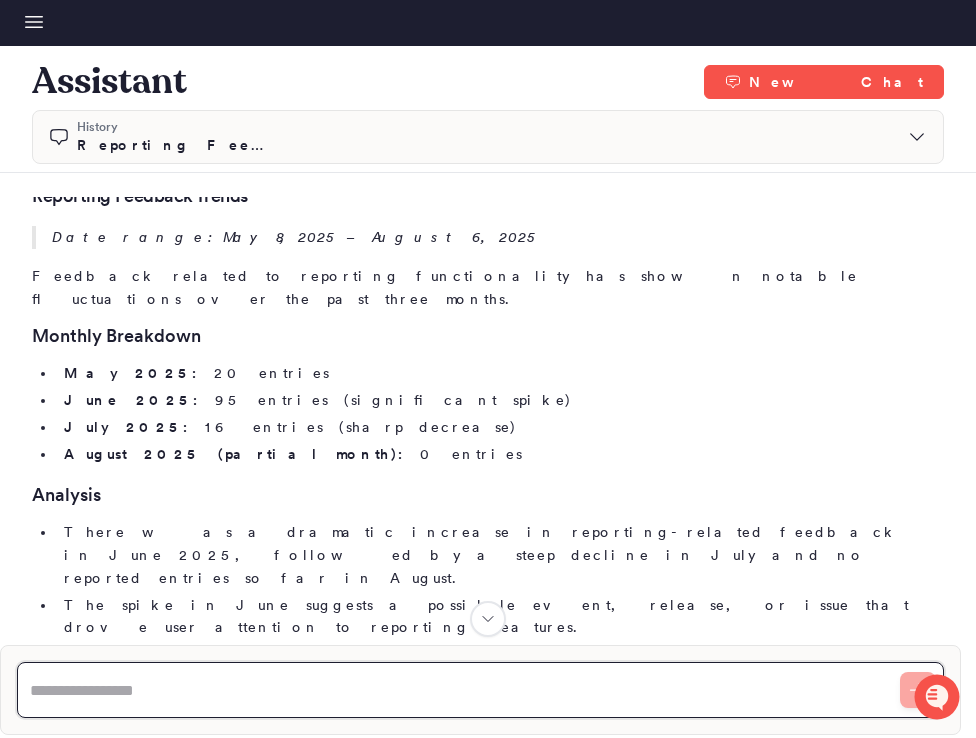 click at bounding box center (480, 690) 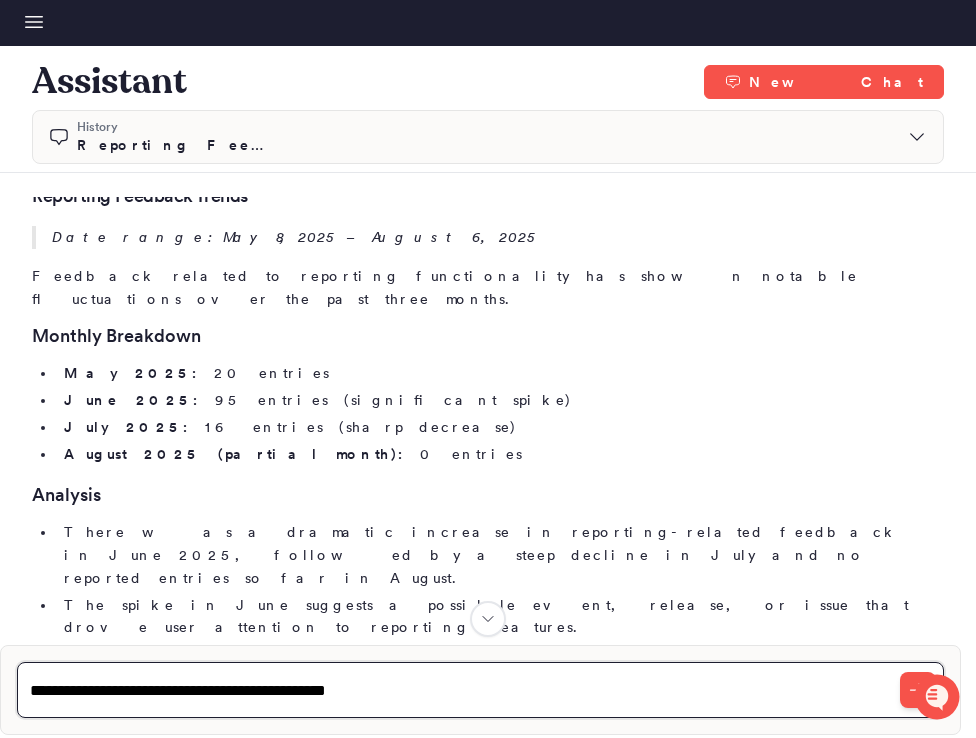 type on "**********" 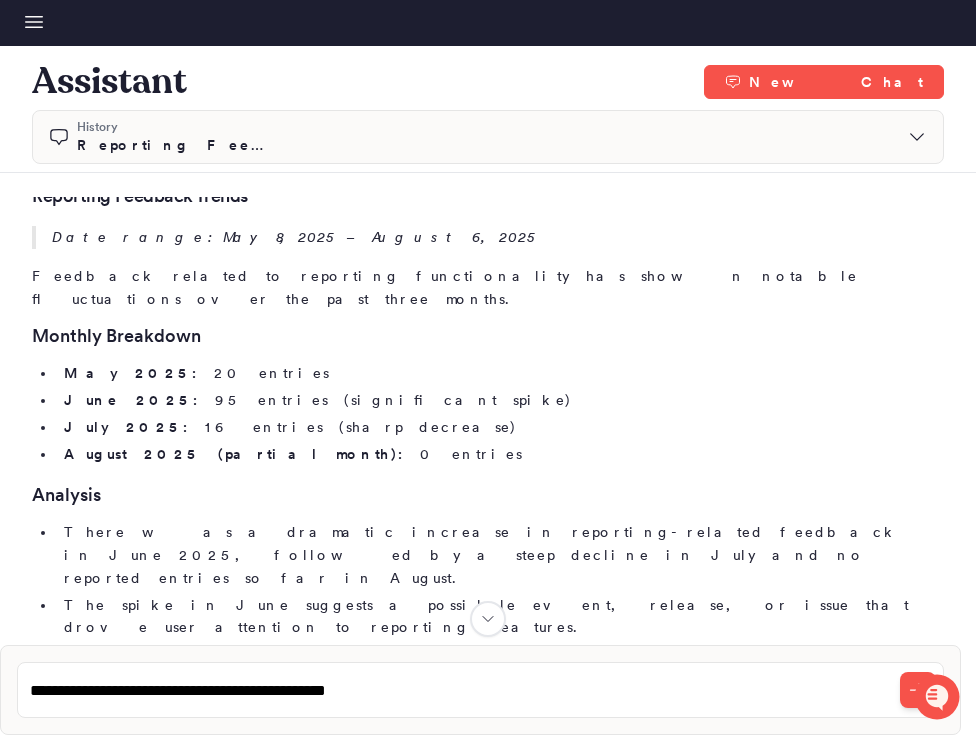 type 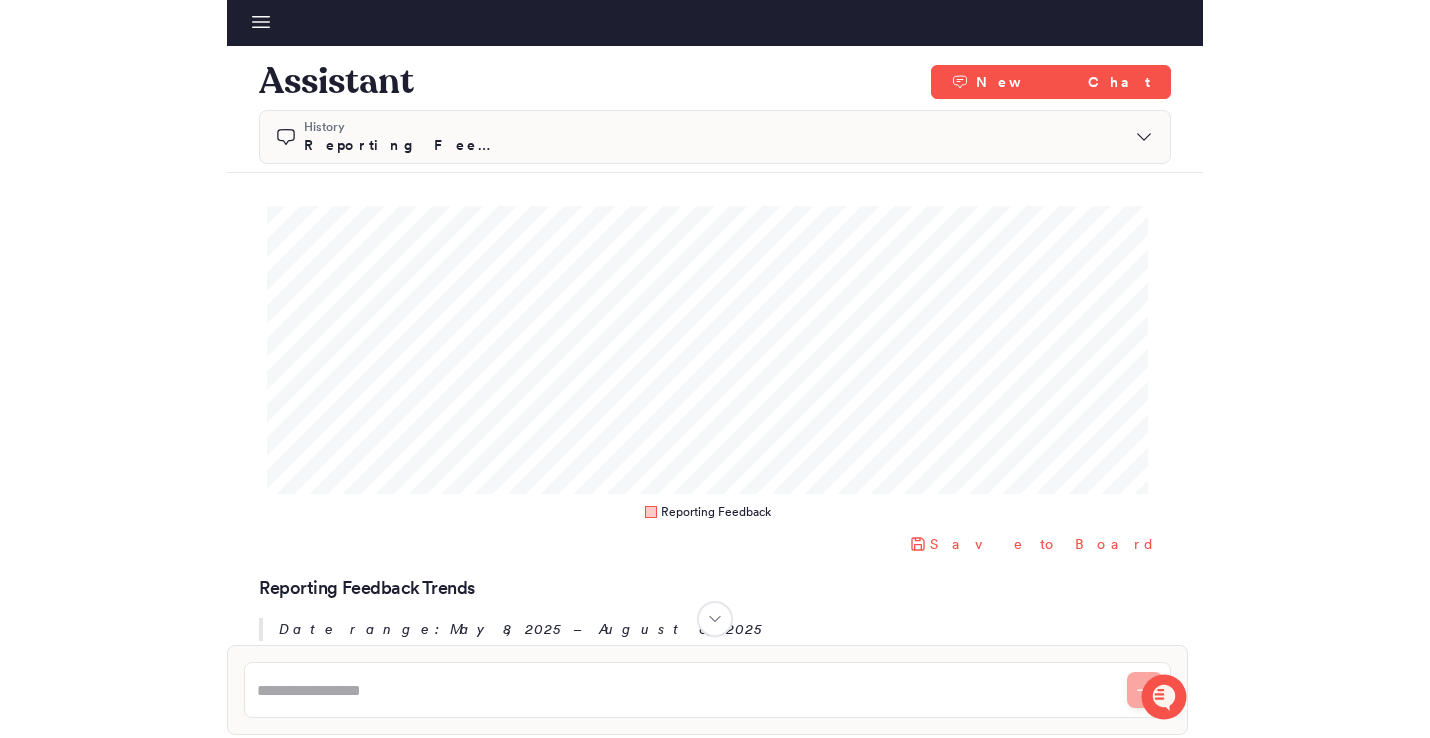 scroll, scrollTop: 0, scrollLeft: 0, axis: both 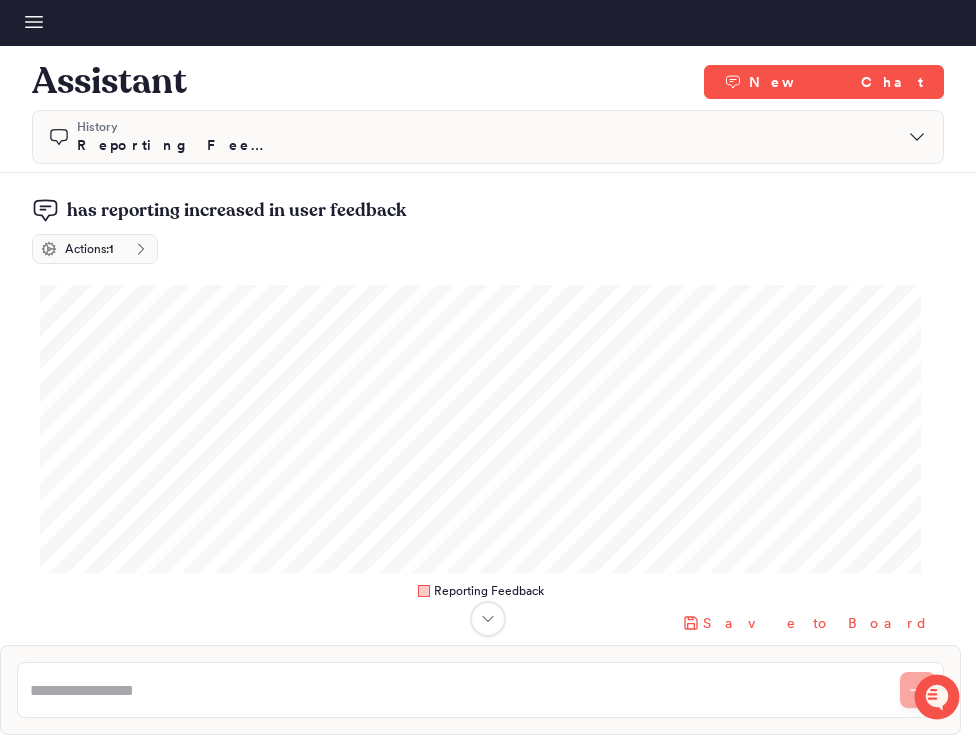 click on "Reporting Feedback Volume Trends" at bounding box center (177, 145) 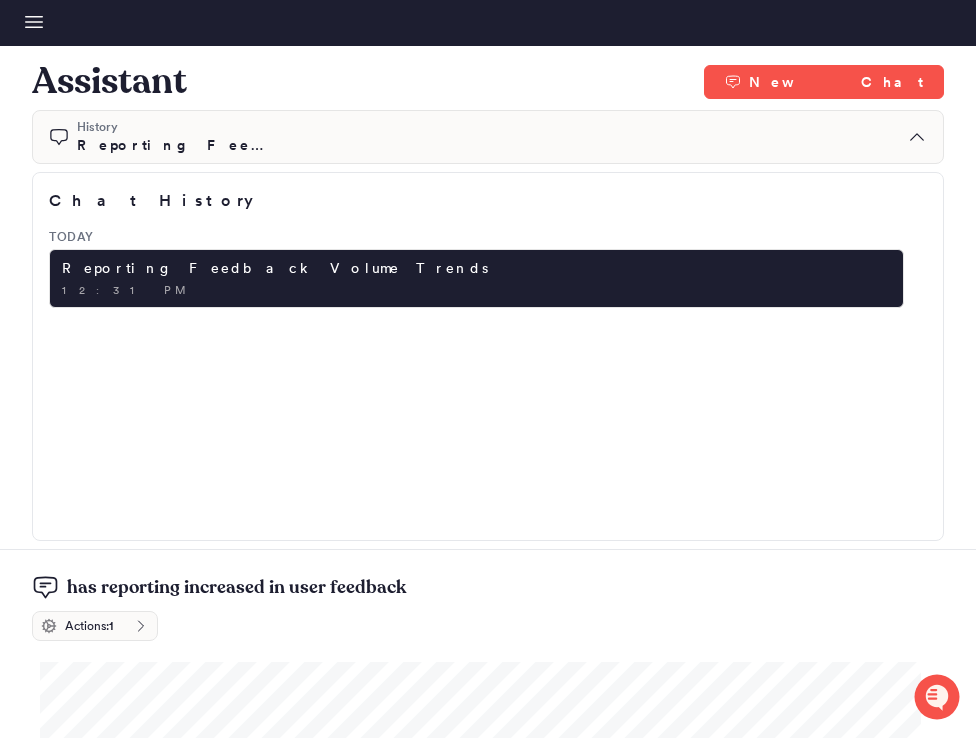 click on "Reporting Feedback Volume Trends" at bounding box center [177, 145] 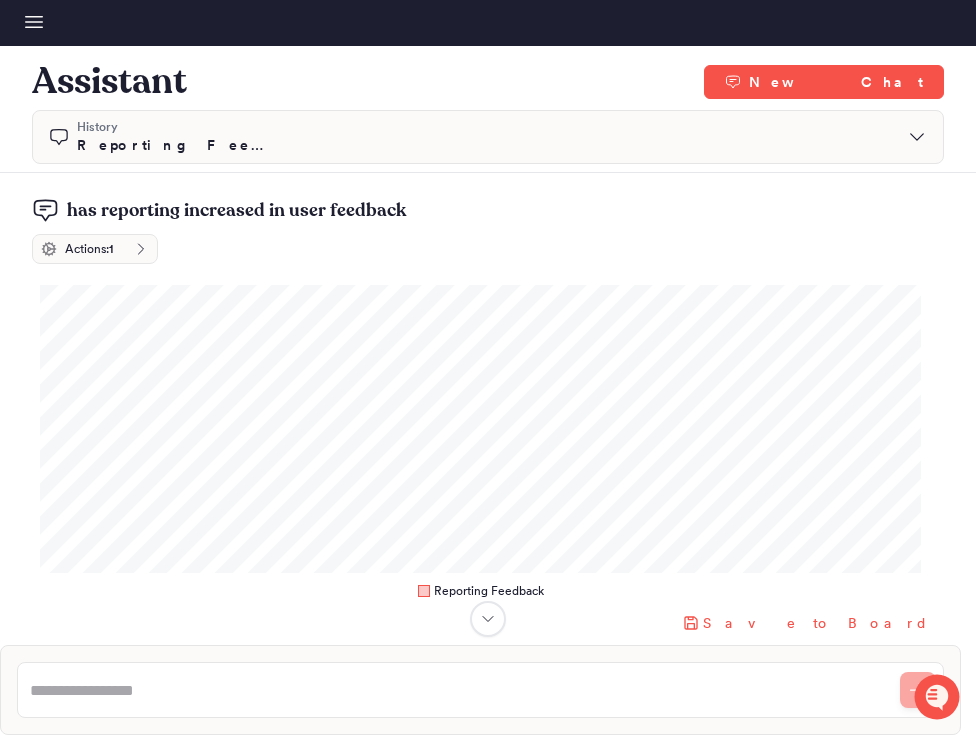 type 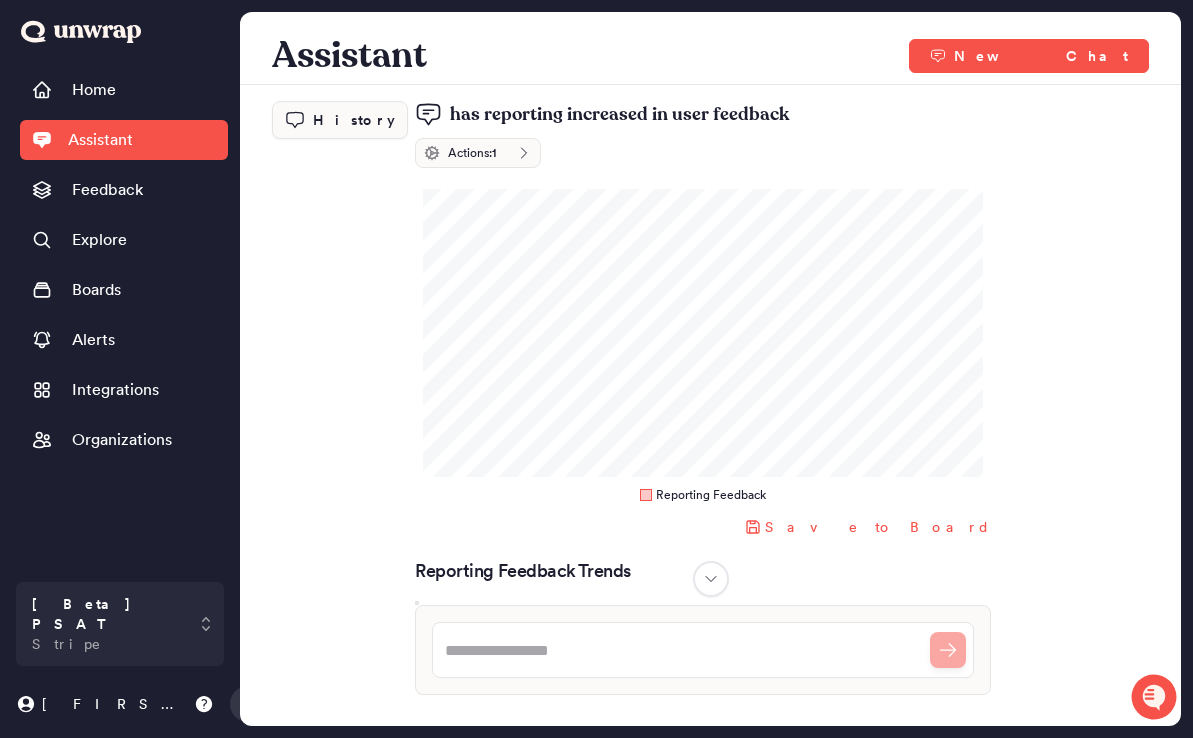 click on "Assistant" at bounding box center [100, 140] 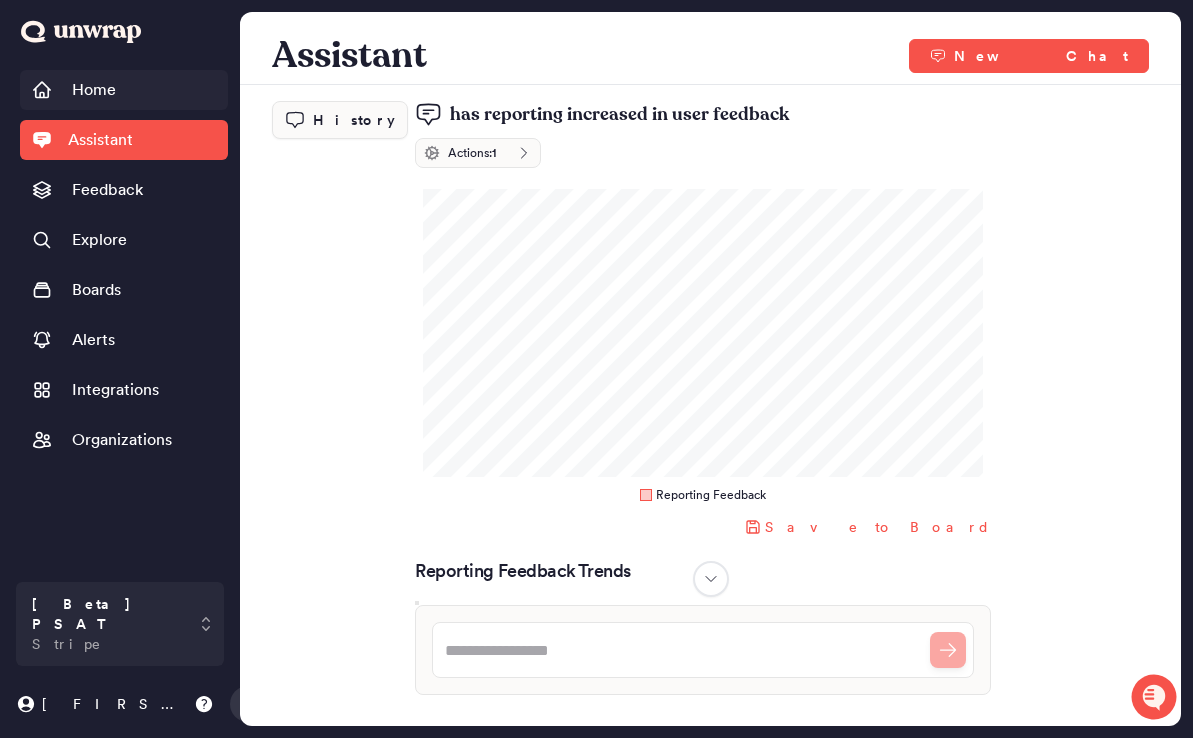 click on "Home" at bounding box center [124, 90] 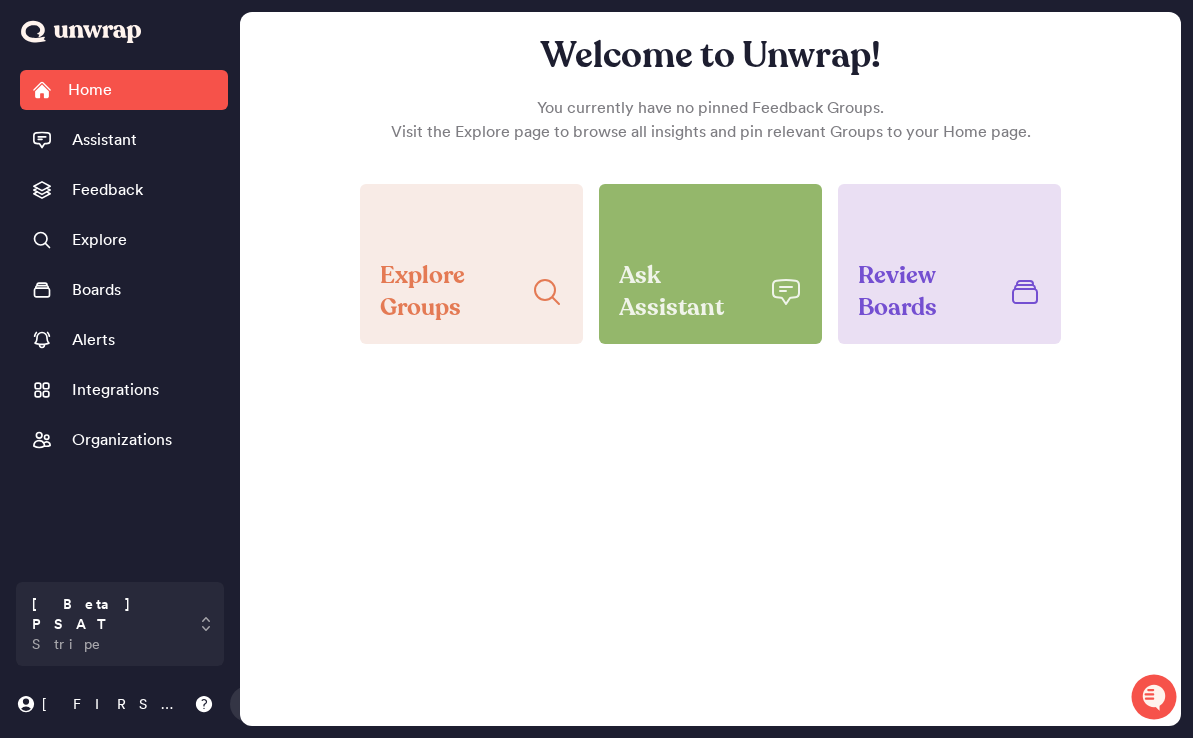 click on "Ask  Assistant" at bounding box center [686, 292] 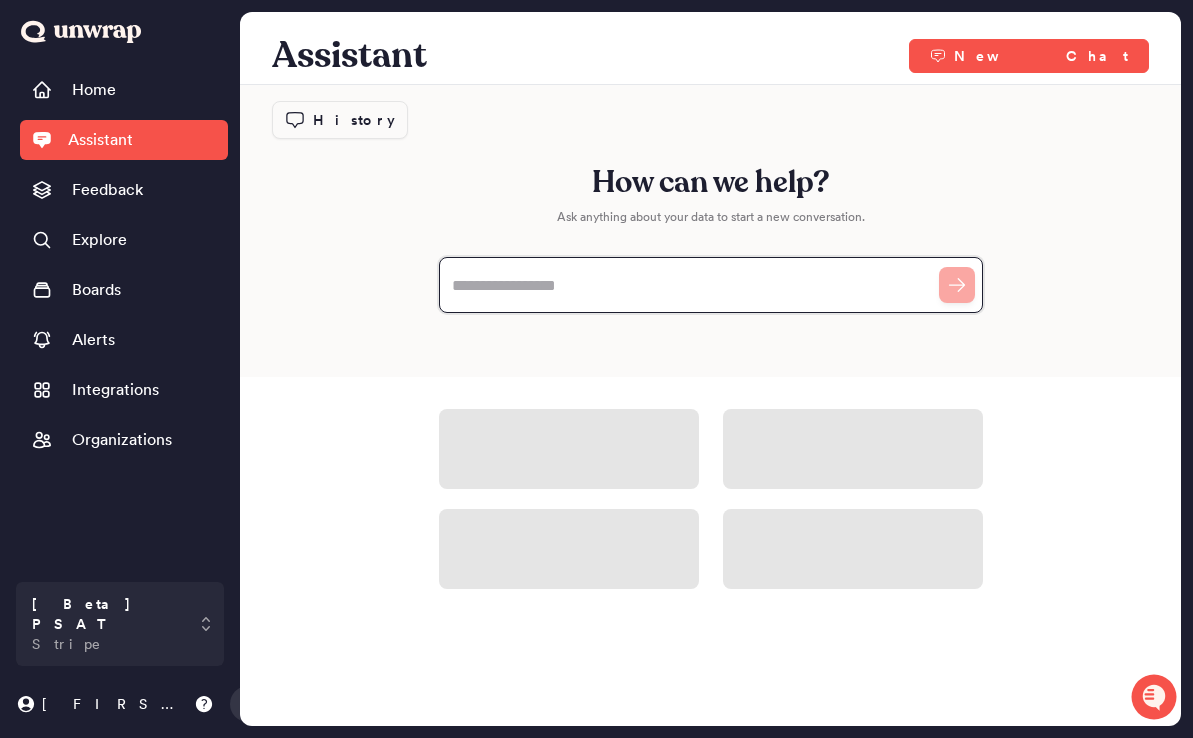 click at bounding box center (711, 285) 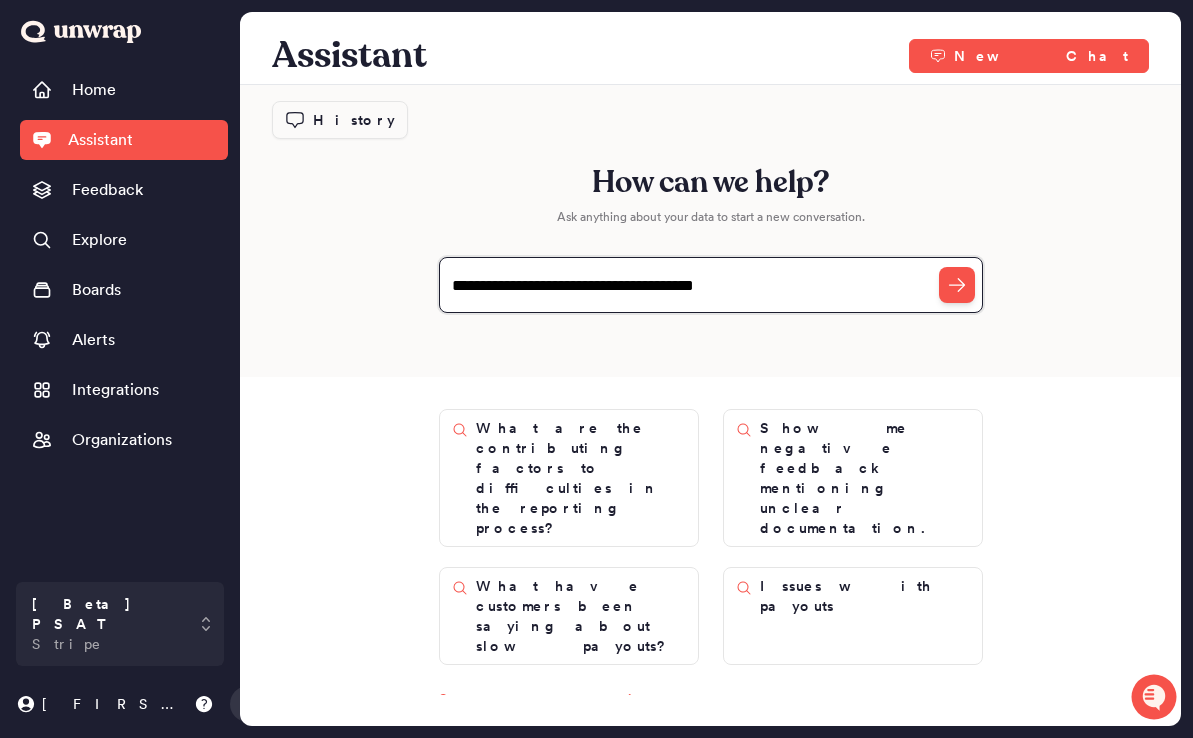 type on "**********" 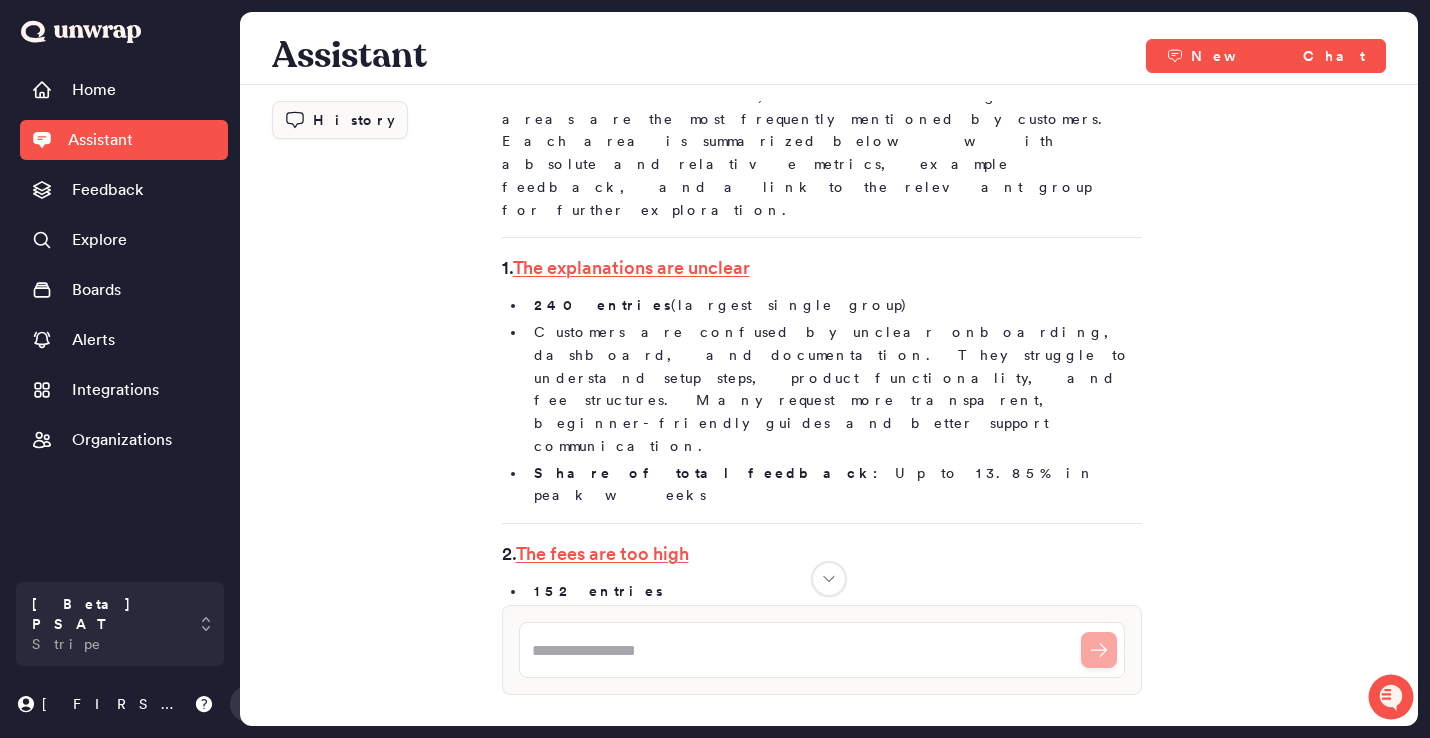 scroll, scrollTop: 184, scrollLeft: 0, axis: vertical 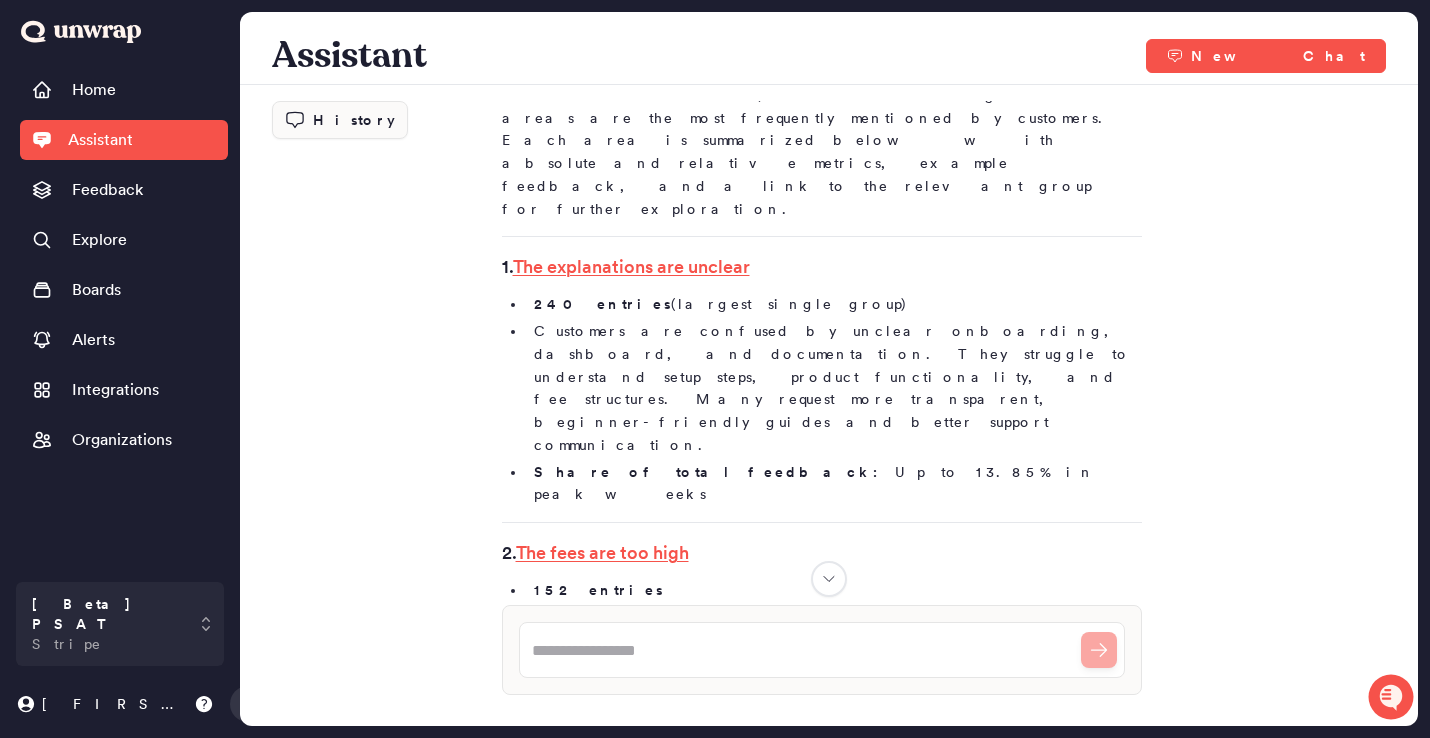 click on "Customers are confused by unclear onboarding, dashboard, and documentation. They struggle to understand setup steps, product functionality, and fee structures. Many request more transparent, beginner-friendly guides and better support communication." at bounding box center (834, 388) 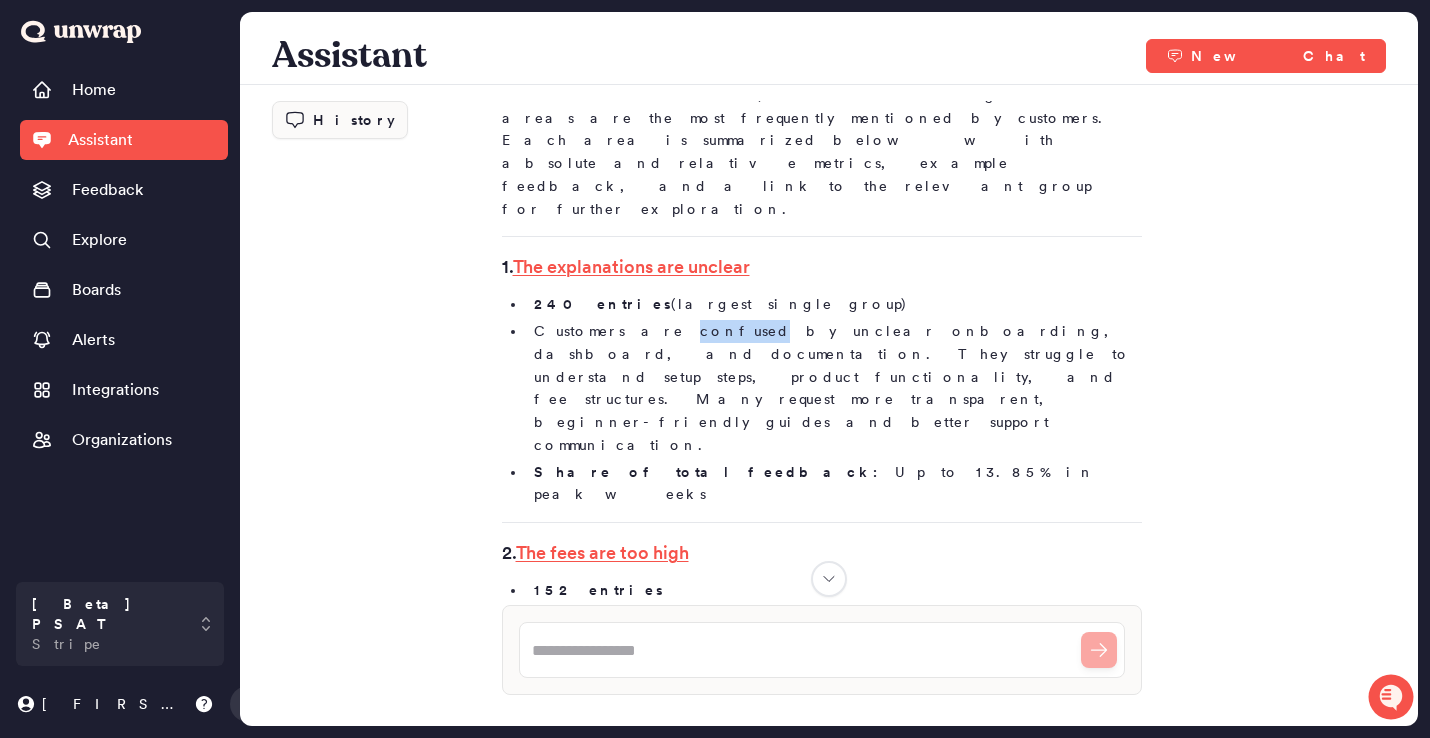 click on "Customers are confused by unclear onboarding, dashboard, and documentation. They struggle to understand setup steps, product functionality, and fee structures. Many request more transparent, beginner-friendly guides and better support communication." at bounding box center [834, 388] 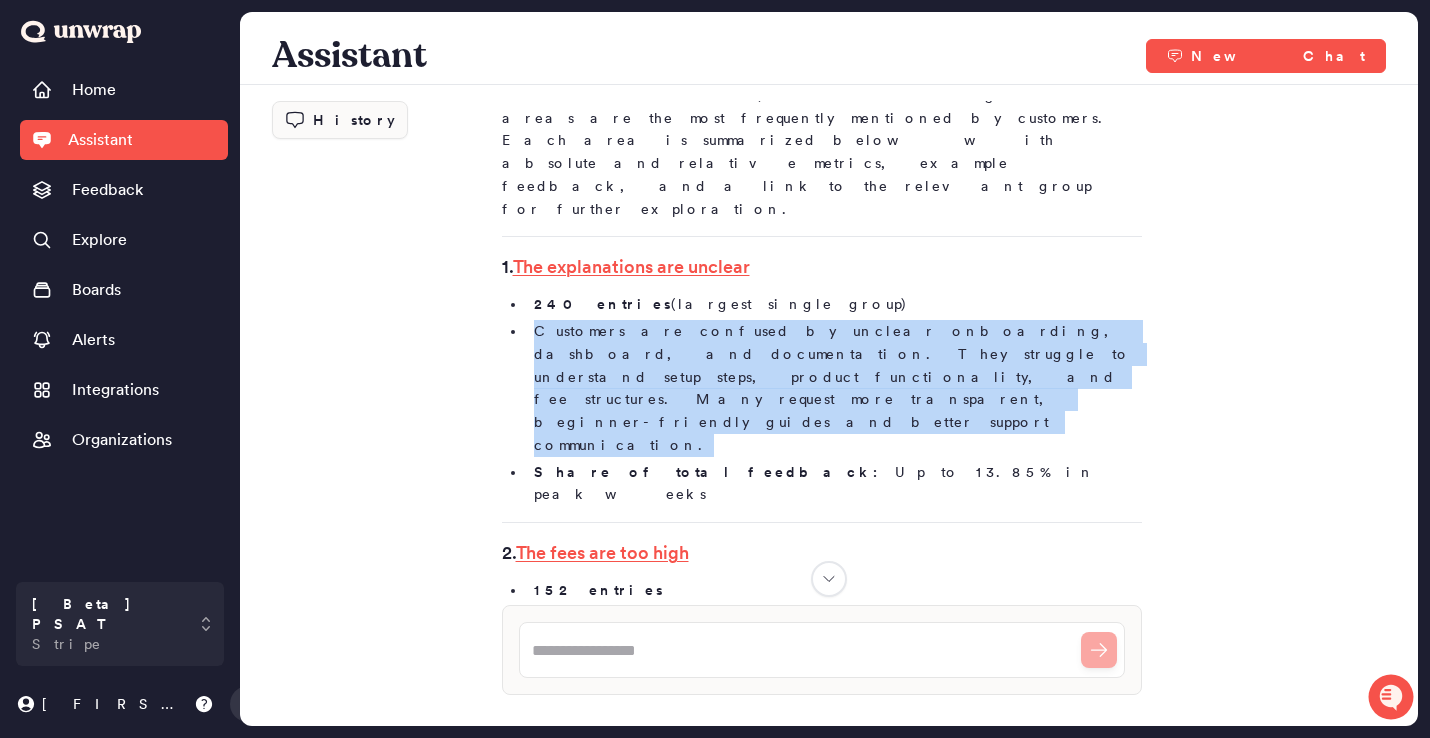 click on "Customers are confused by unclear onboarding, dashboard, and documentation. They struggle to understand setup steps, product functionality, and fee structures. Many request more transparent, beginner-friendly guides and better support communication." at bounding box center (834, 388) 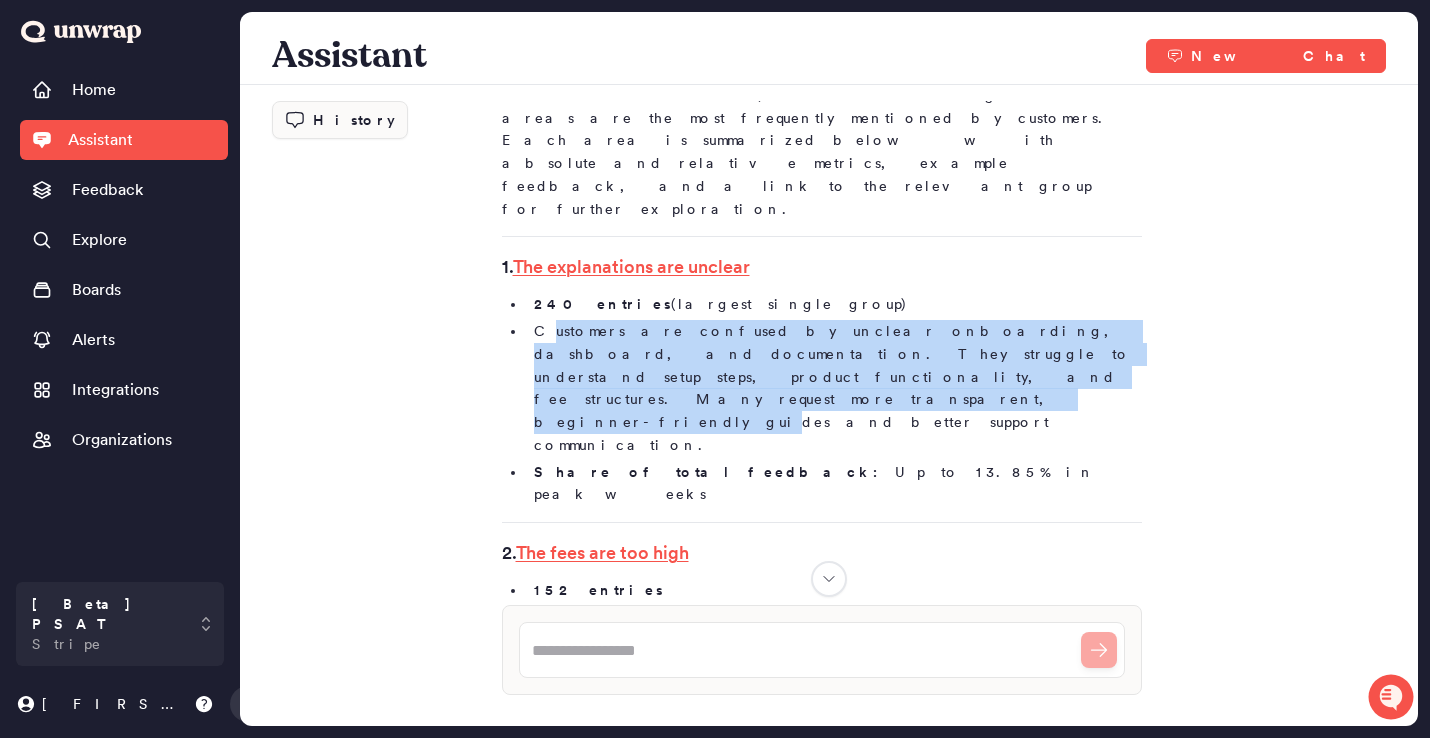 drag, startPoint x: 549, startPoint y: 261, endPoint x: 751, endPoint y: 318, distance: 209.88806 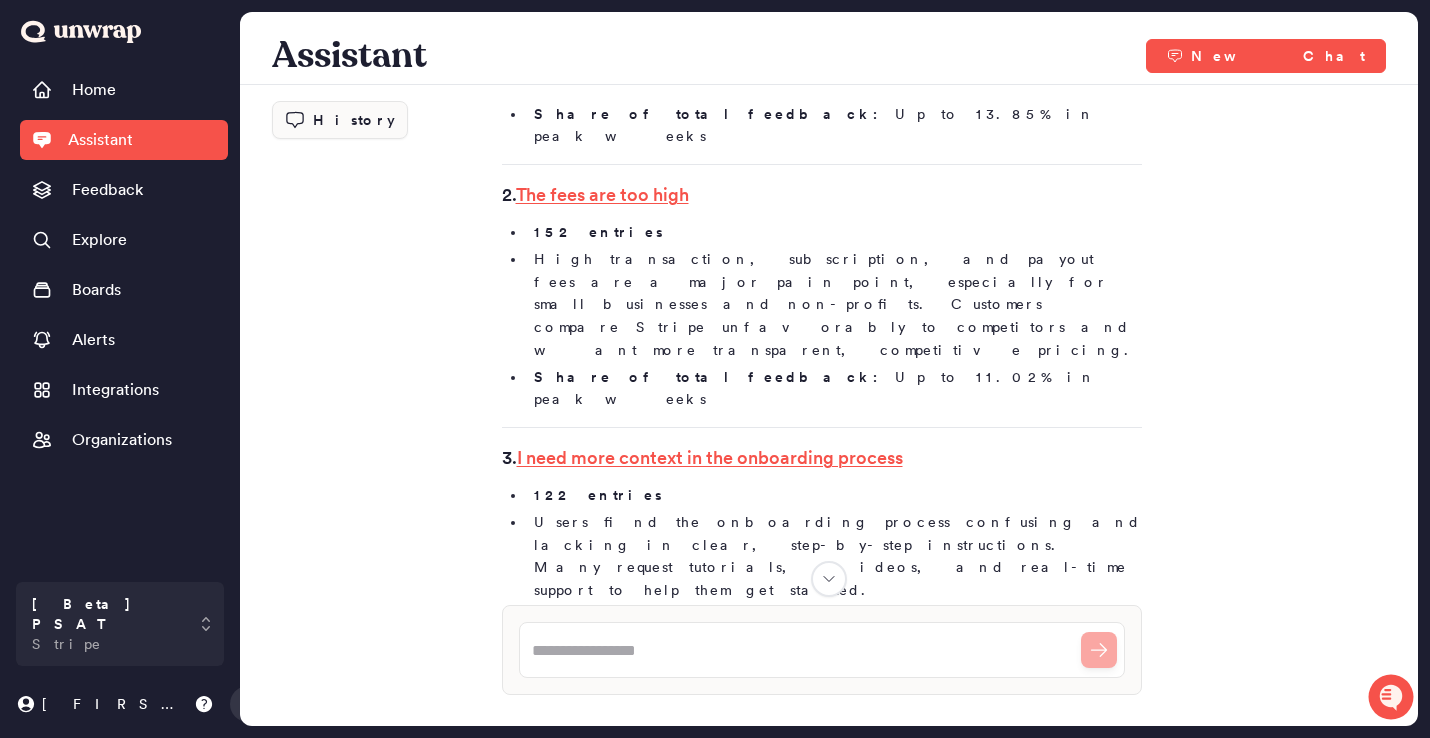 scroll, scrollTop: 0, scrollLeft: 0, axis: both 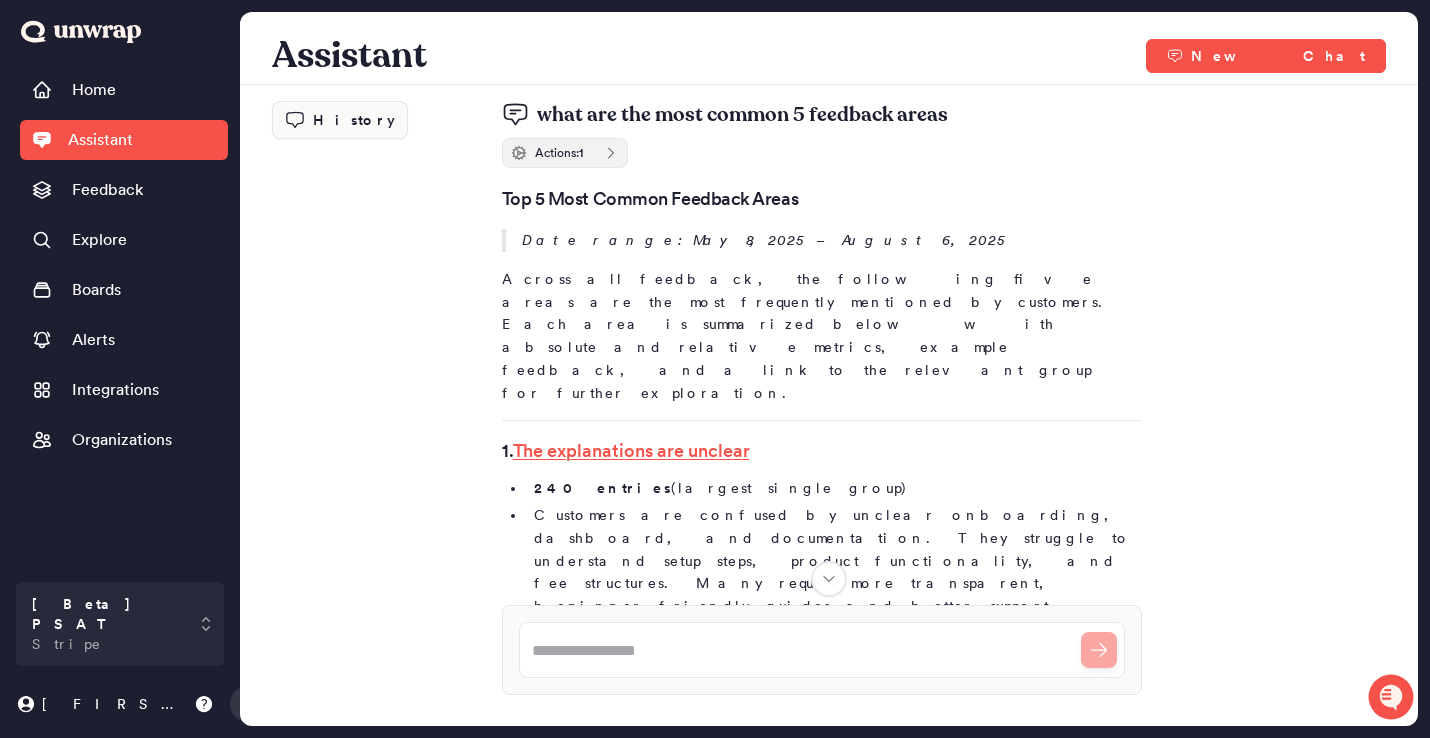 click 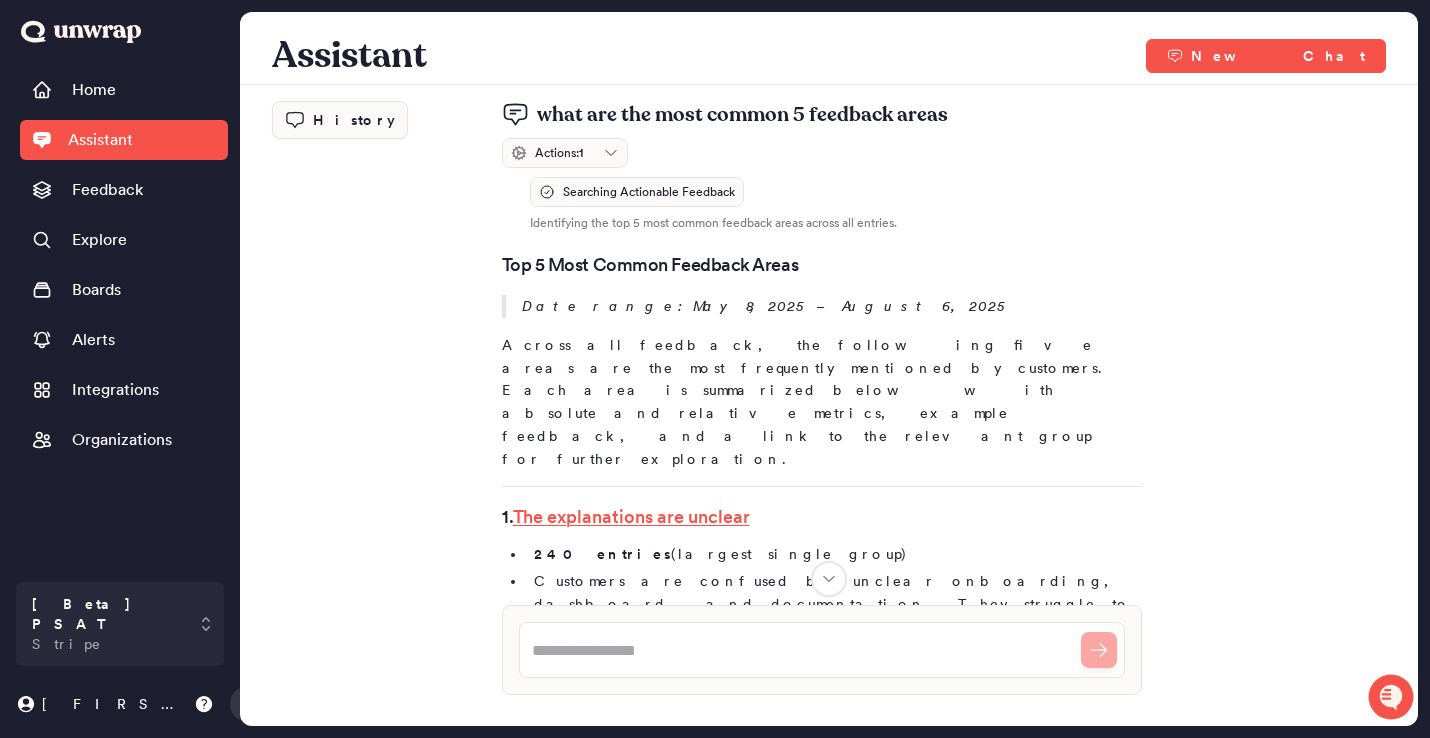 click on "Searching Actionable Feedback" at bounding box center [649, 192] 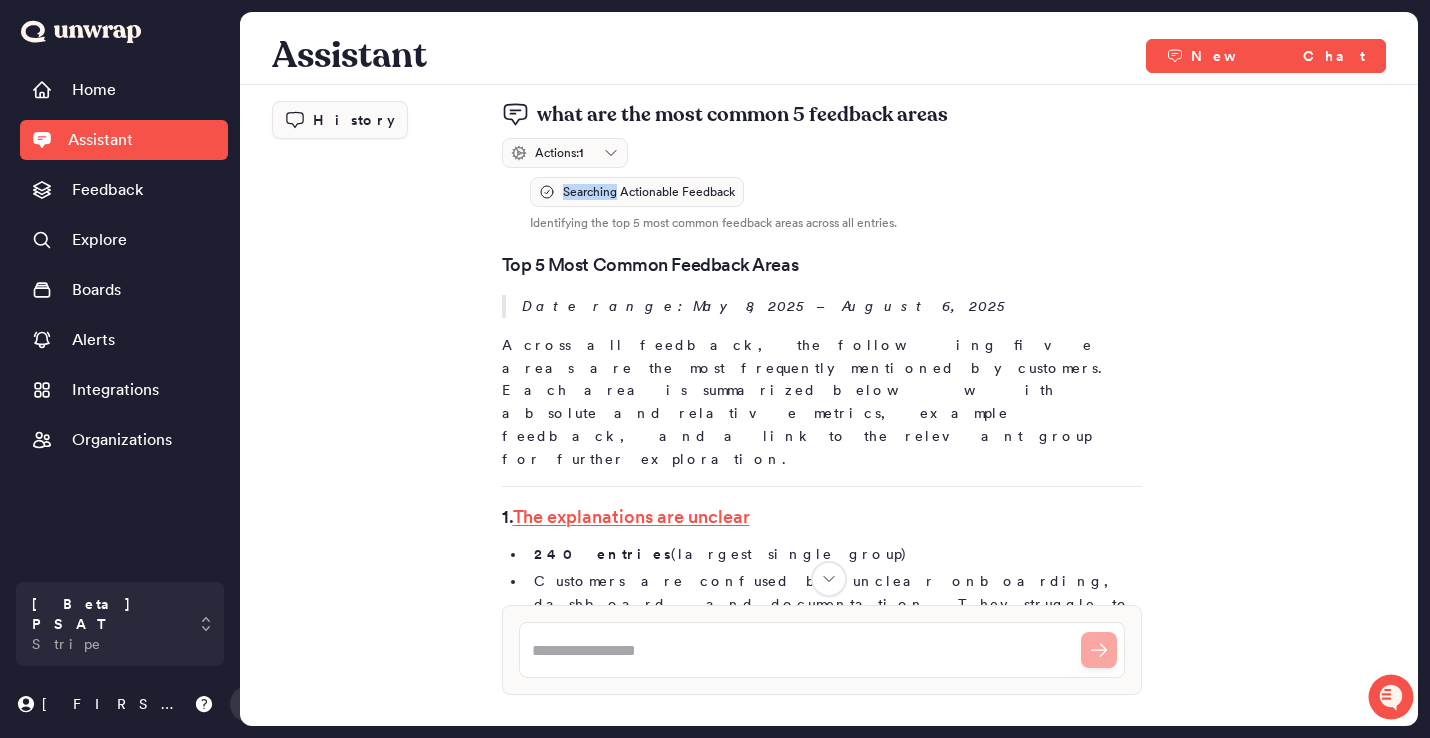 click on "Searching Actionable Feedback" at bounding box center [649, 192] 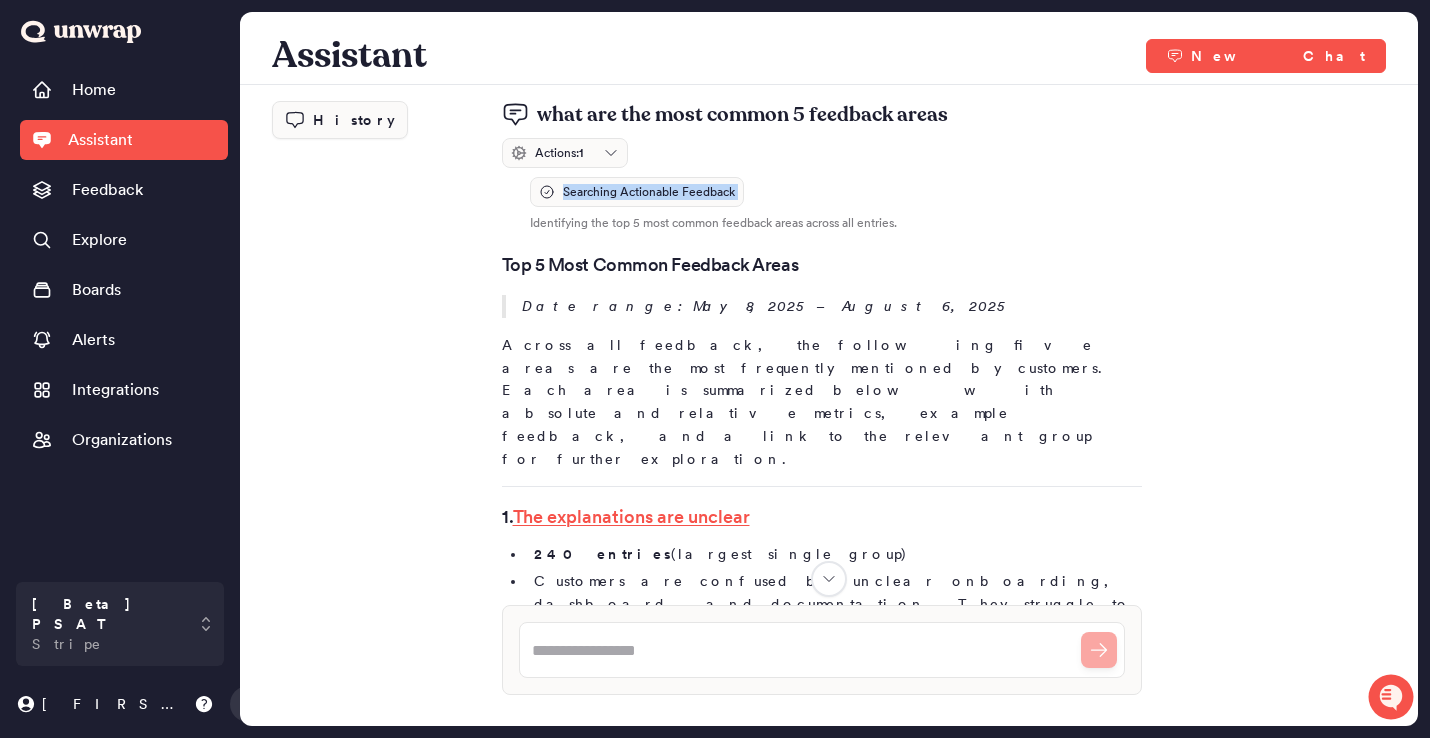 click on "Searching Actionable Feedback" at bounding box center [649, 192] 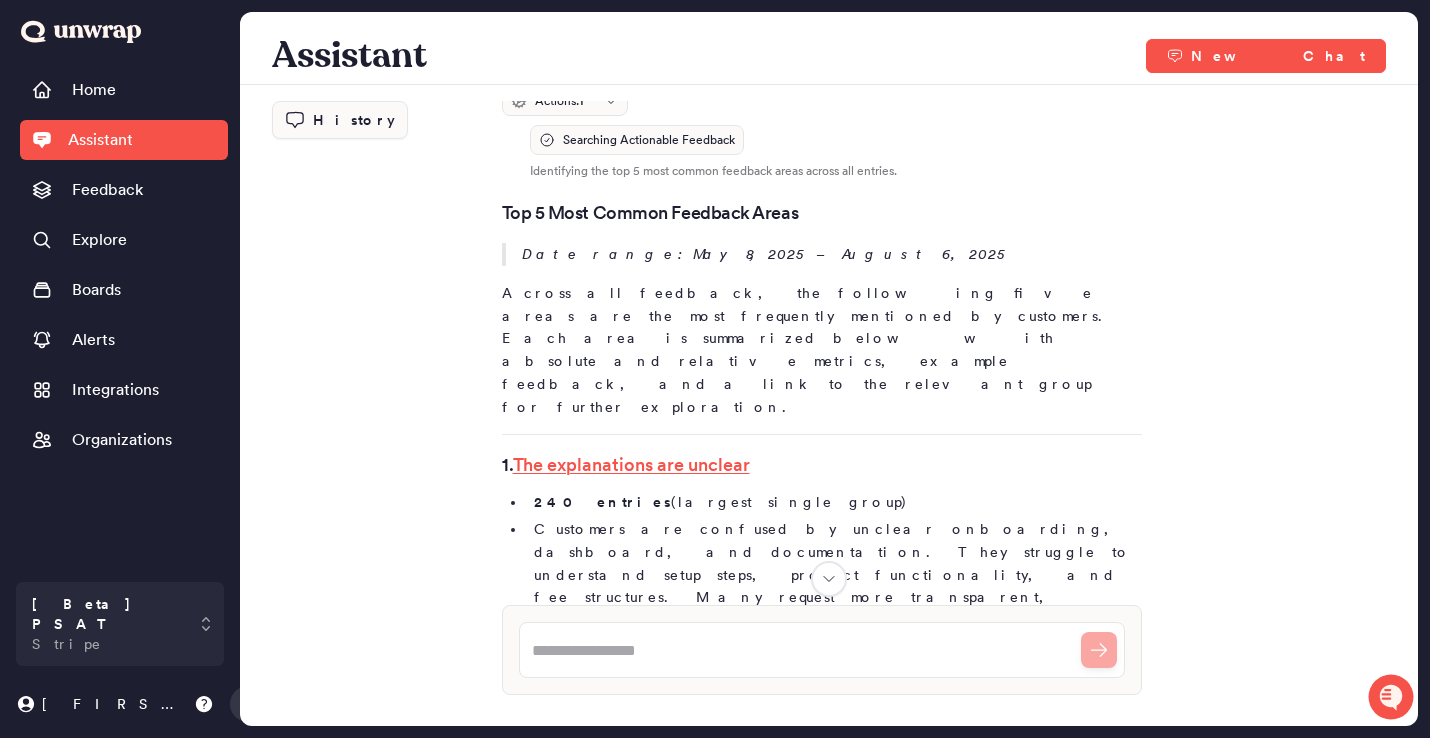 scroll, scrollTop: 54, scrollLeft: 0, axis: vertical 